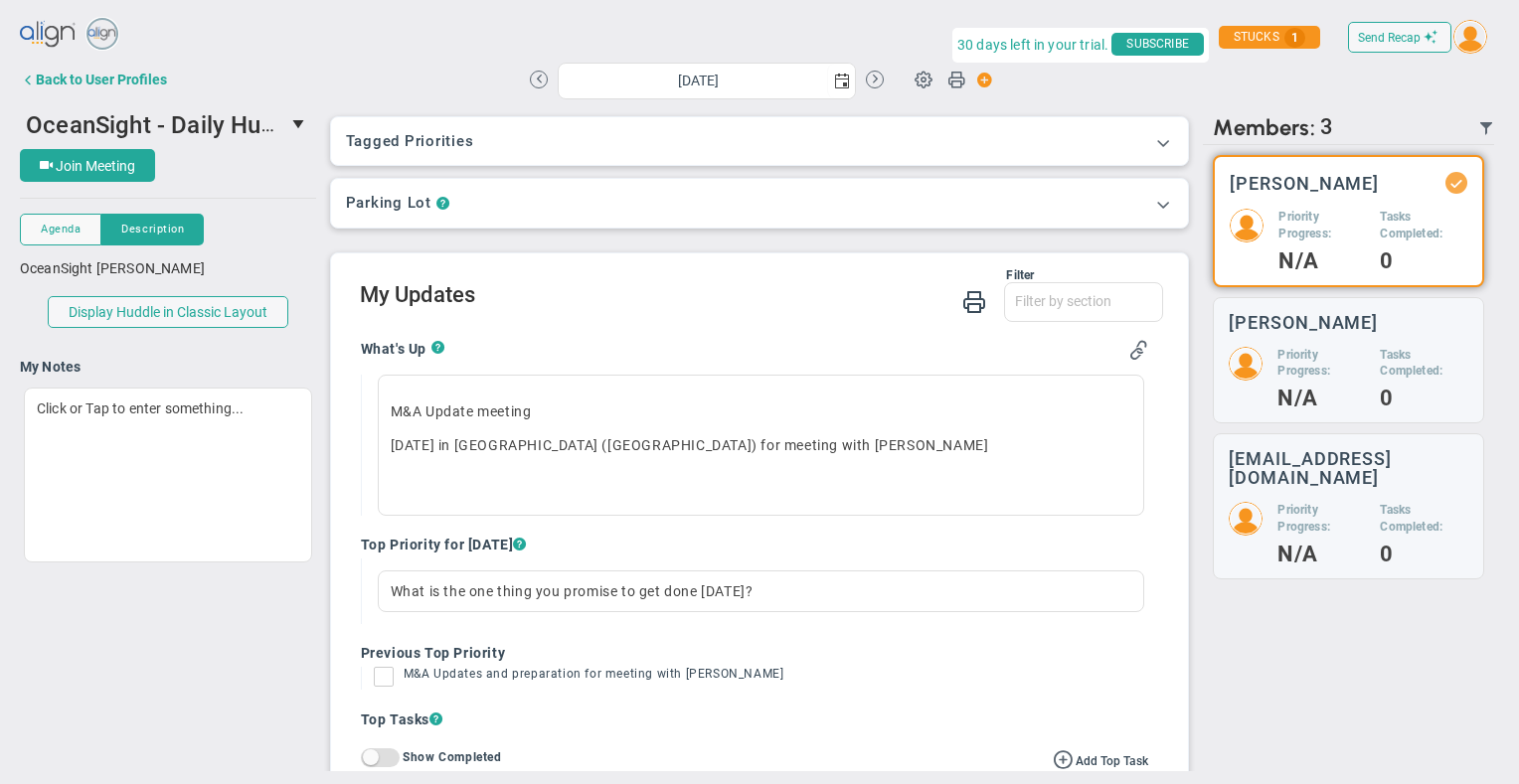 scroll, scrollTop: 0, scrollLeft: 0, axis: both 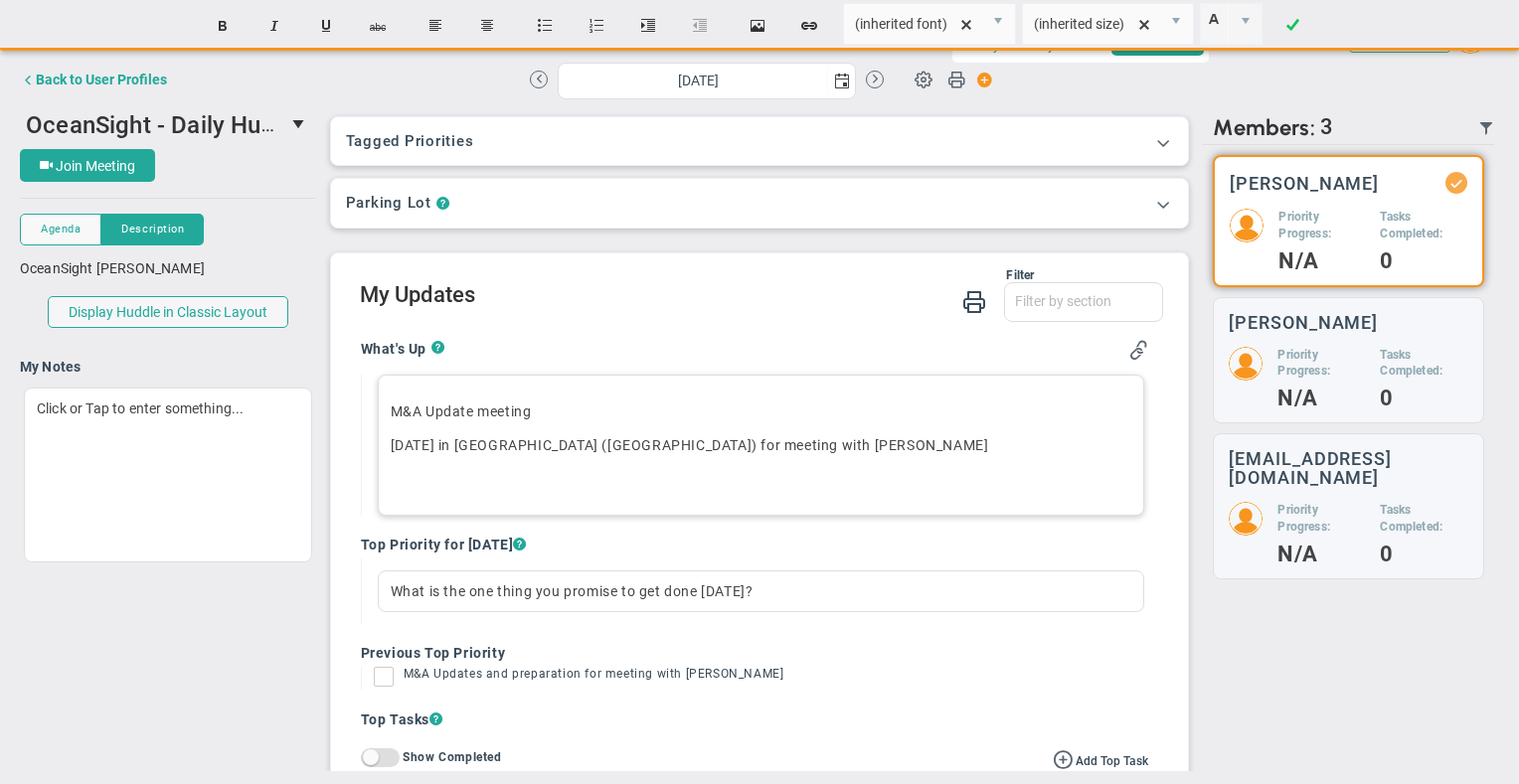 click on "M&A Update meeting [DATE] in [GEOGRAPHIC_DATA] ([GEOGRAPHIC_DATA]) for meeting with Axys ﻿" at bounding box center [761, 445] 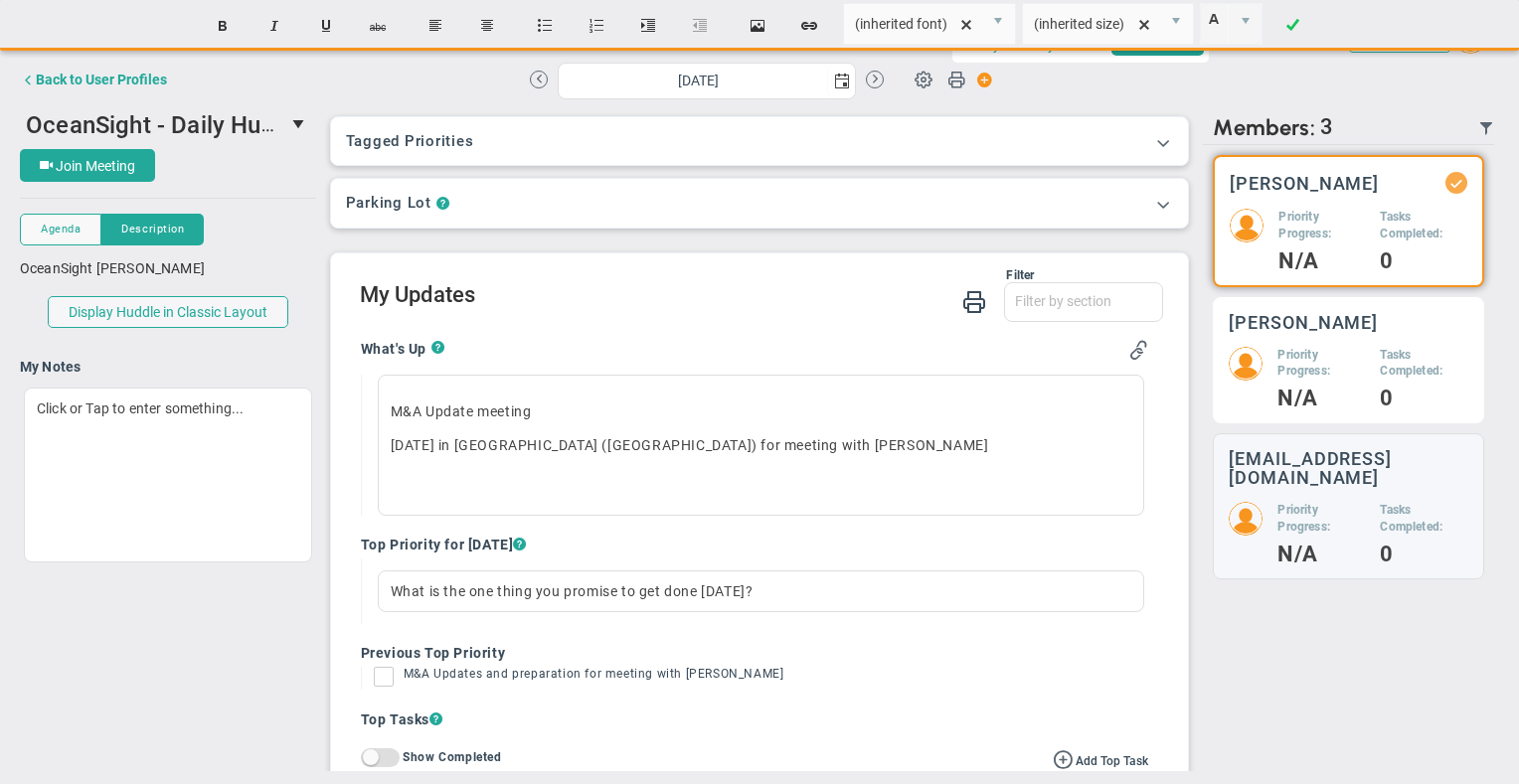 click on "Priority Progress:" at bounding box center (1321, 364) 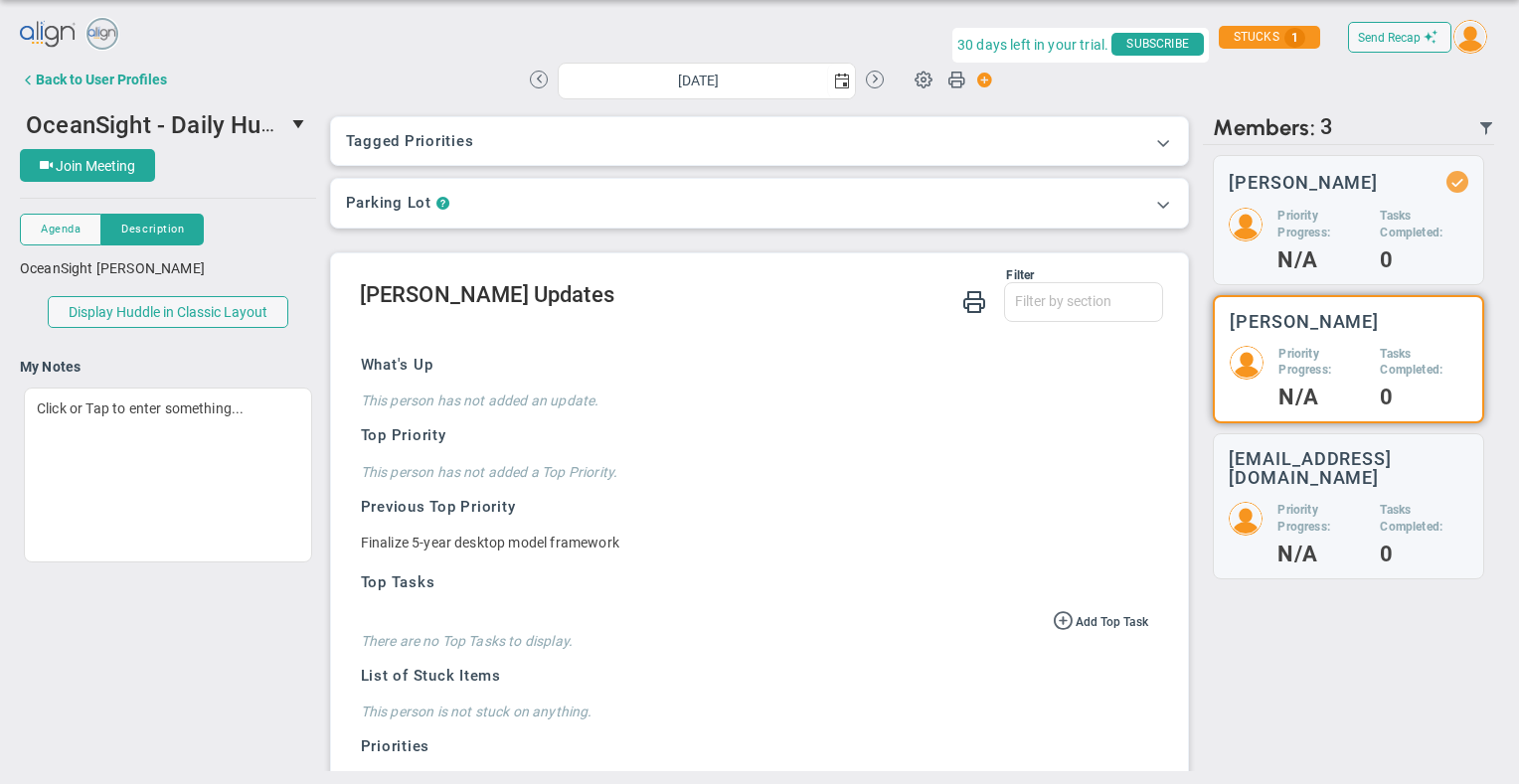 scroll, scrollTop: 65, scrollLeft: 0, axis: vertical 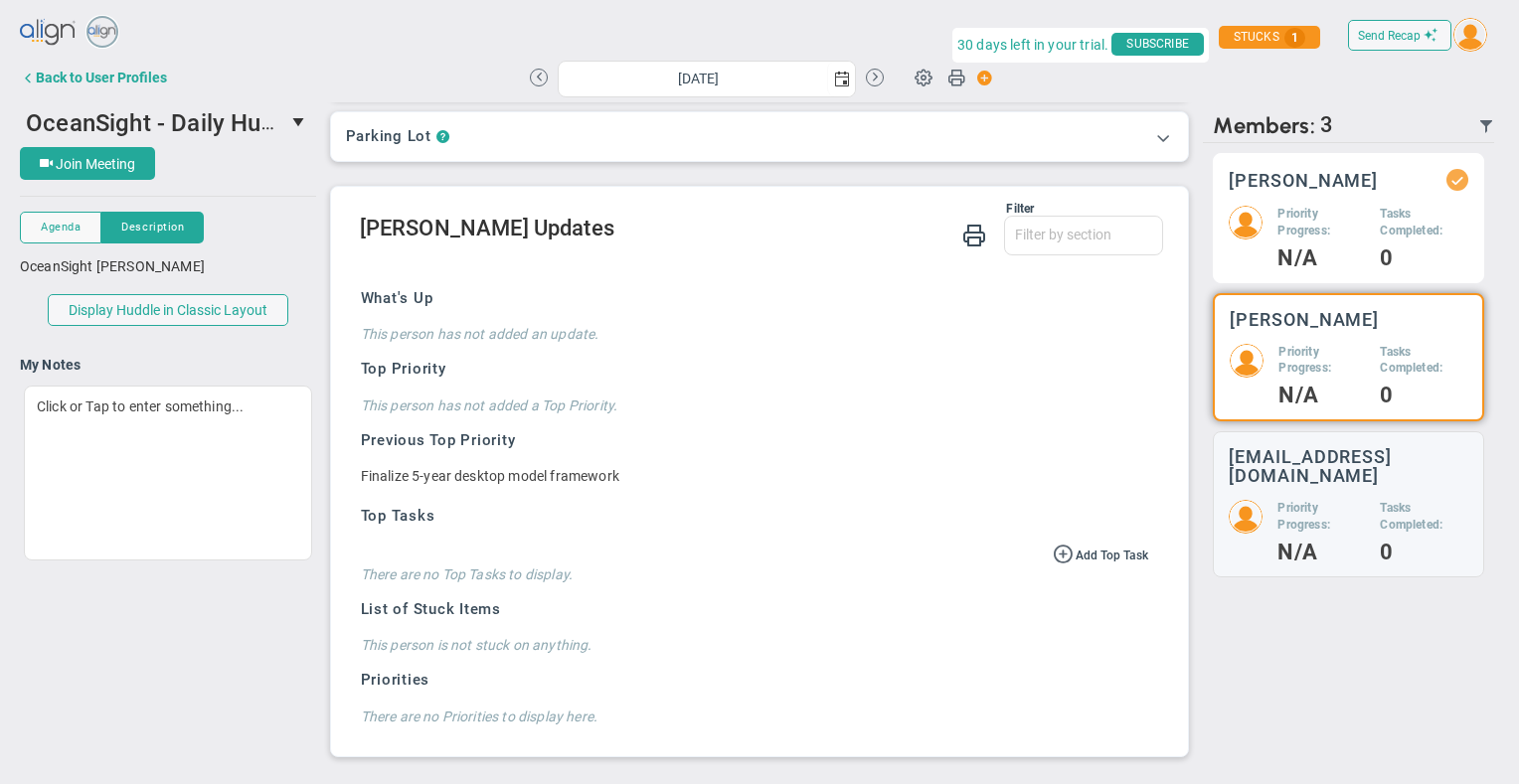 click on "Priority Progress:" at bounding box center [1321, 223] 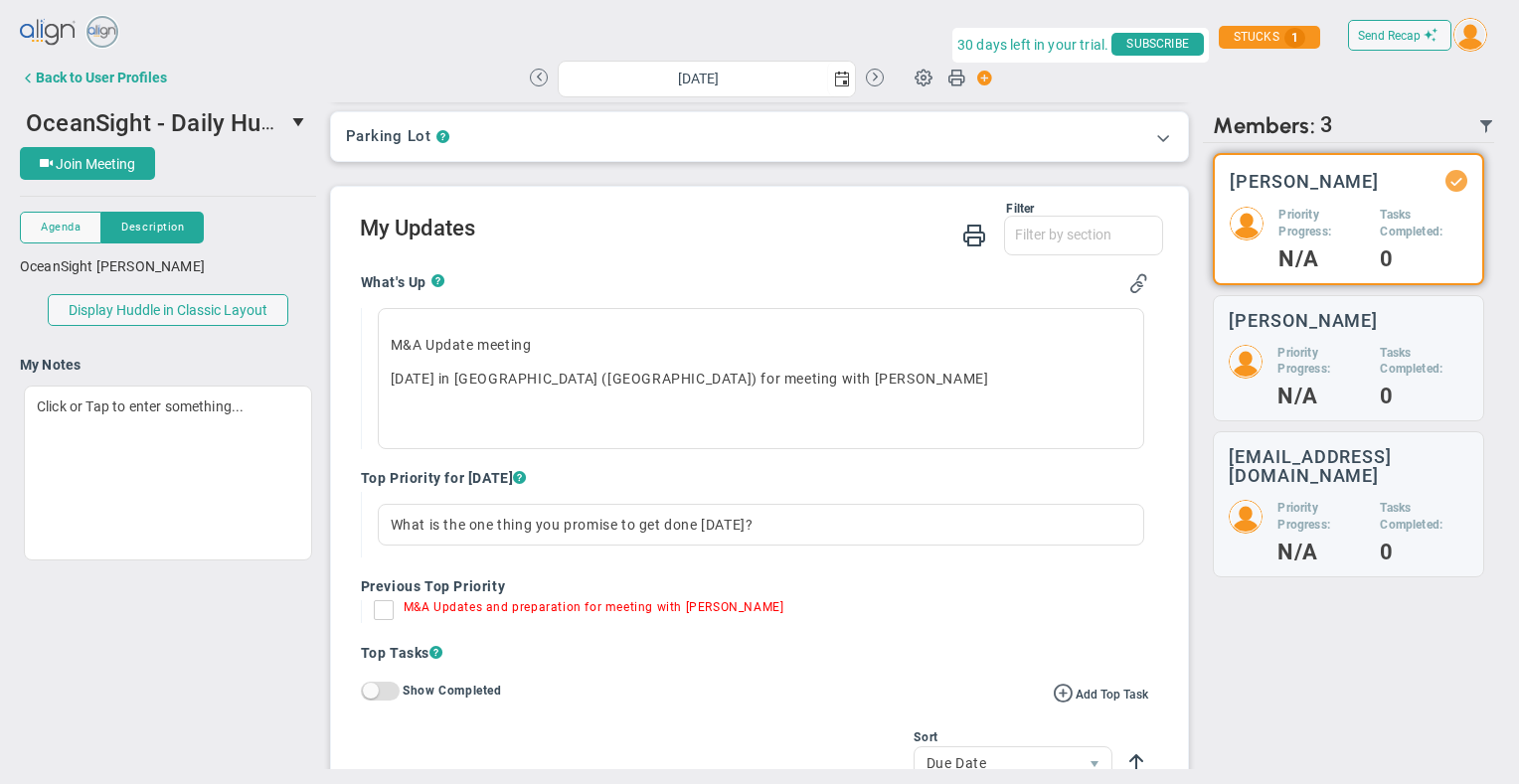 scroll, scrollTop: 164, scrollLeft: 0, axis: vertical 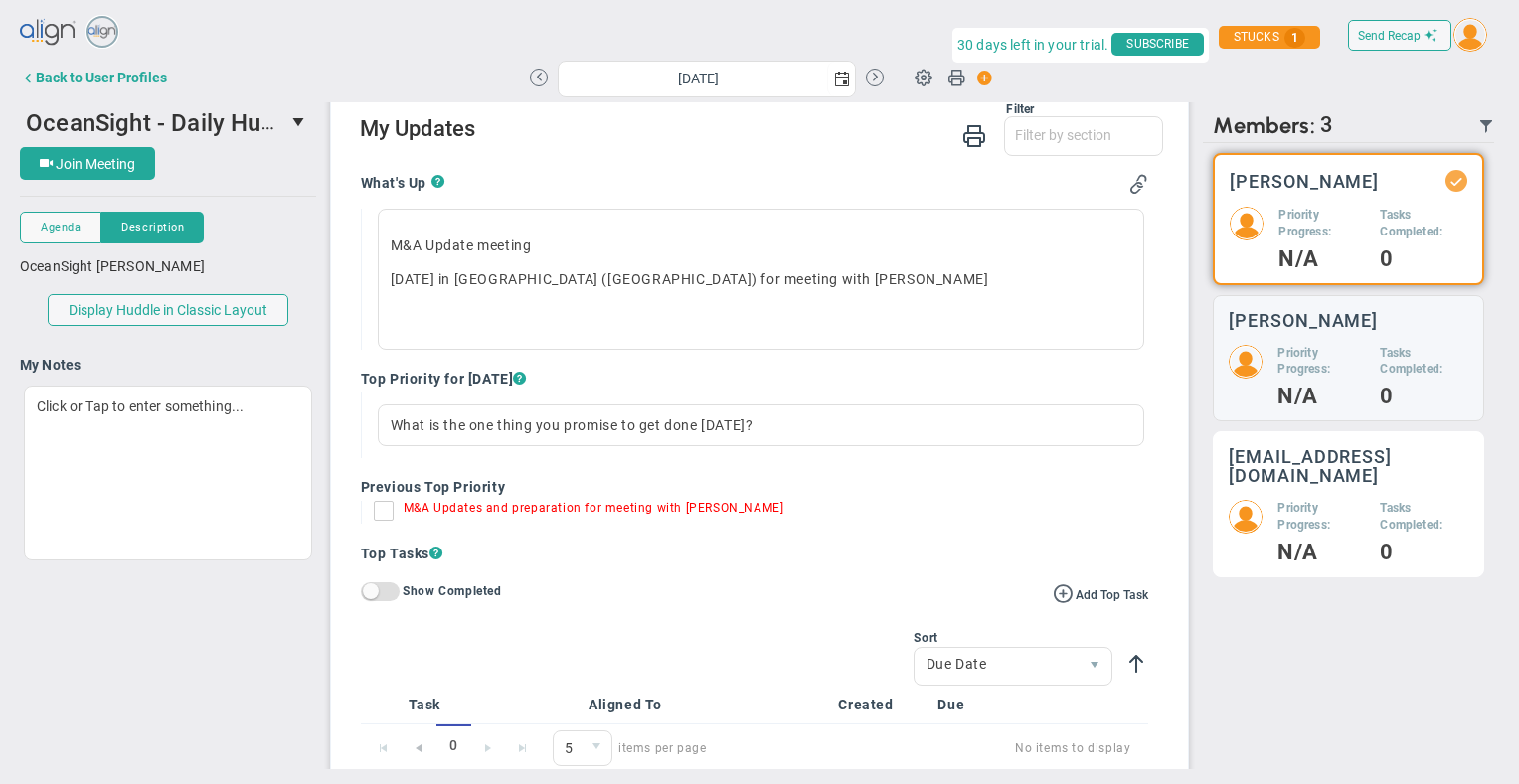 click on "Priority Progress:" at bounding box center (1321, 517) 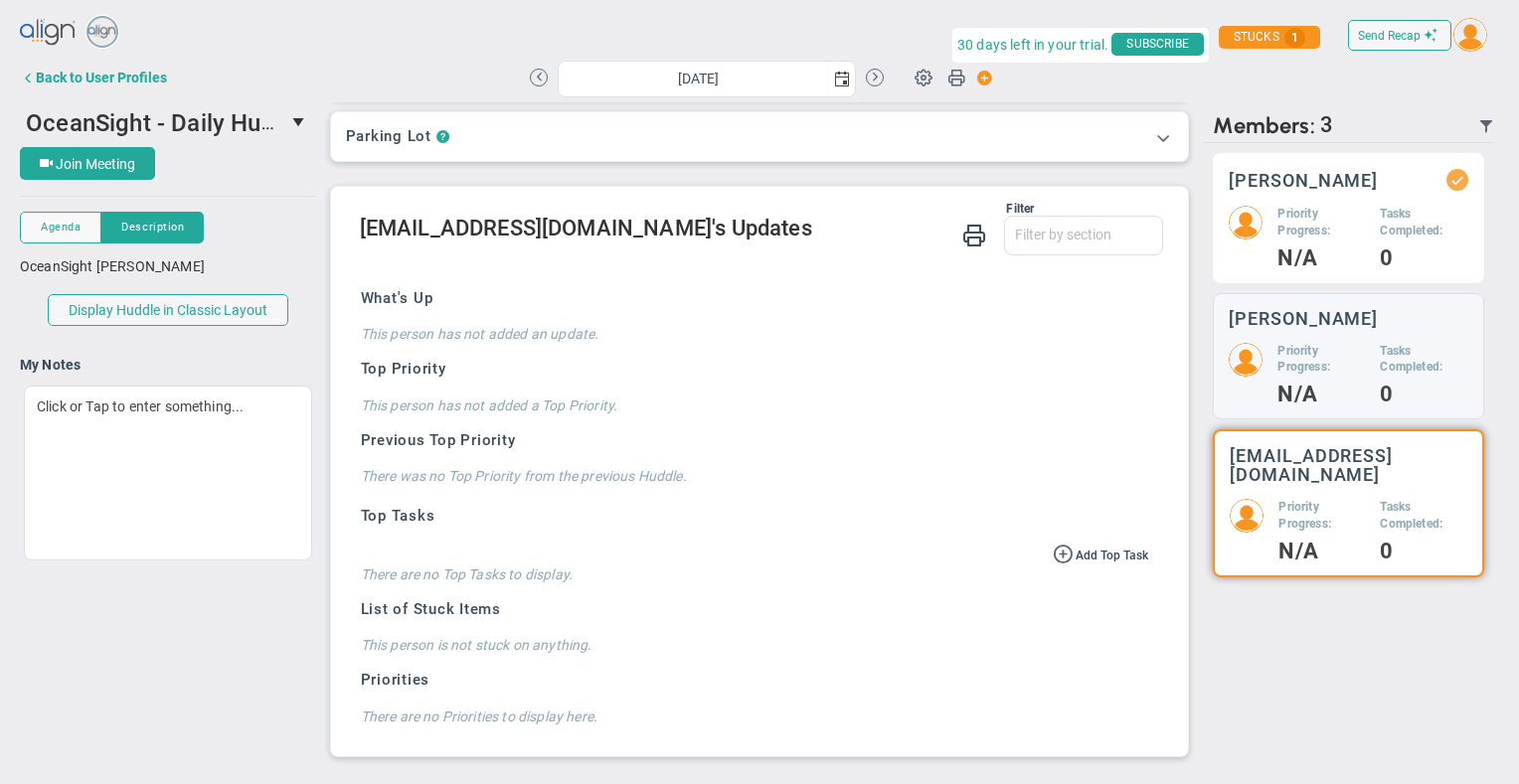 click on "Priority Progress:" at bounding box center (1321, 223) 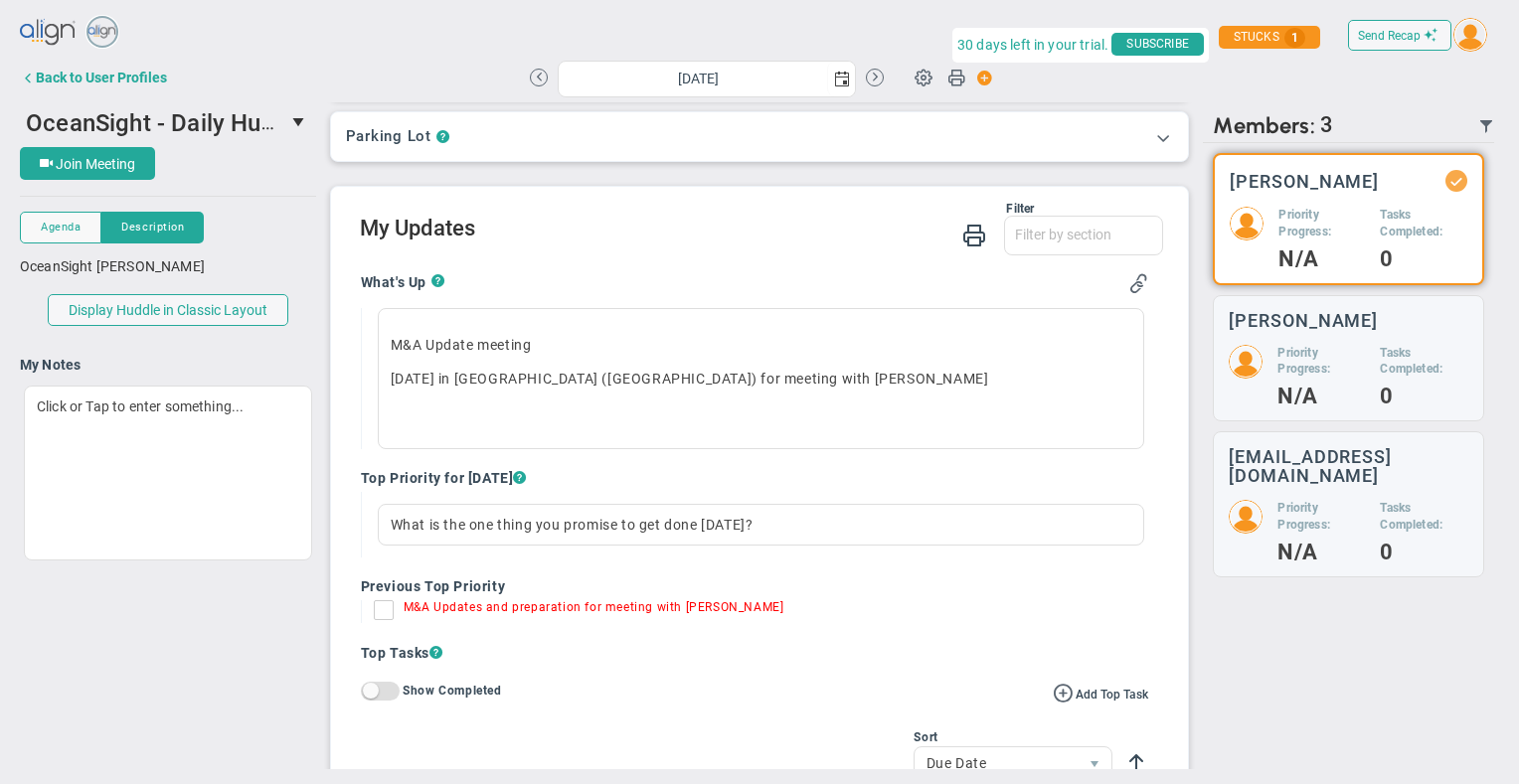 scroll, scrollTop: 164, scrollLeft: 0, axis: vertical 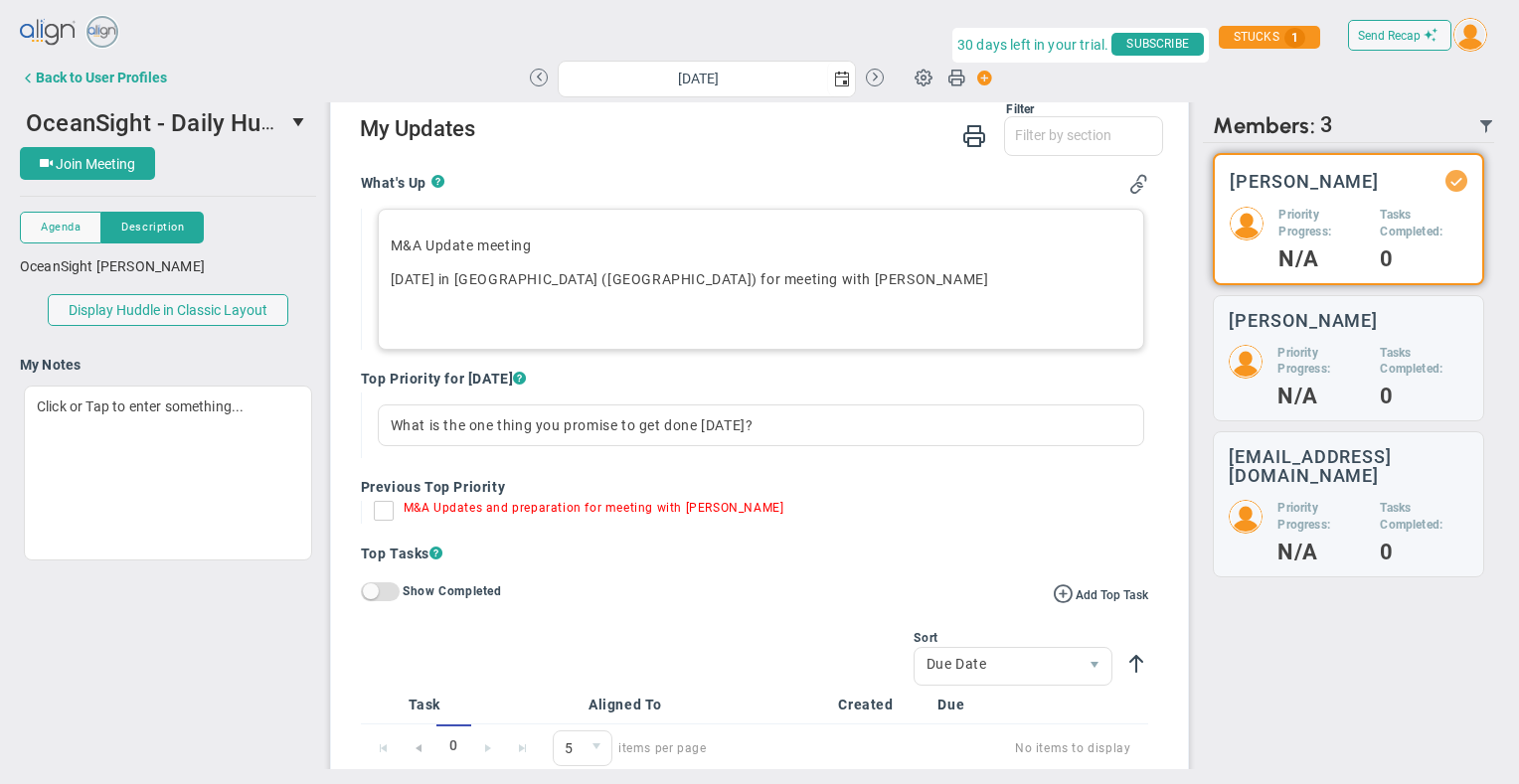 click on "M&A Update meeting" at bounding box center [761, 245] 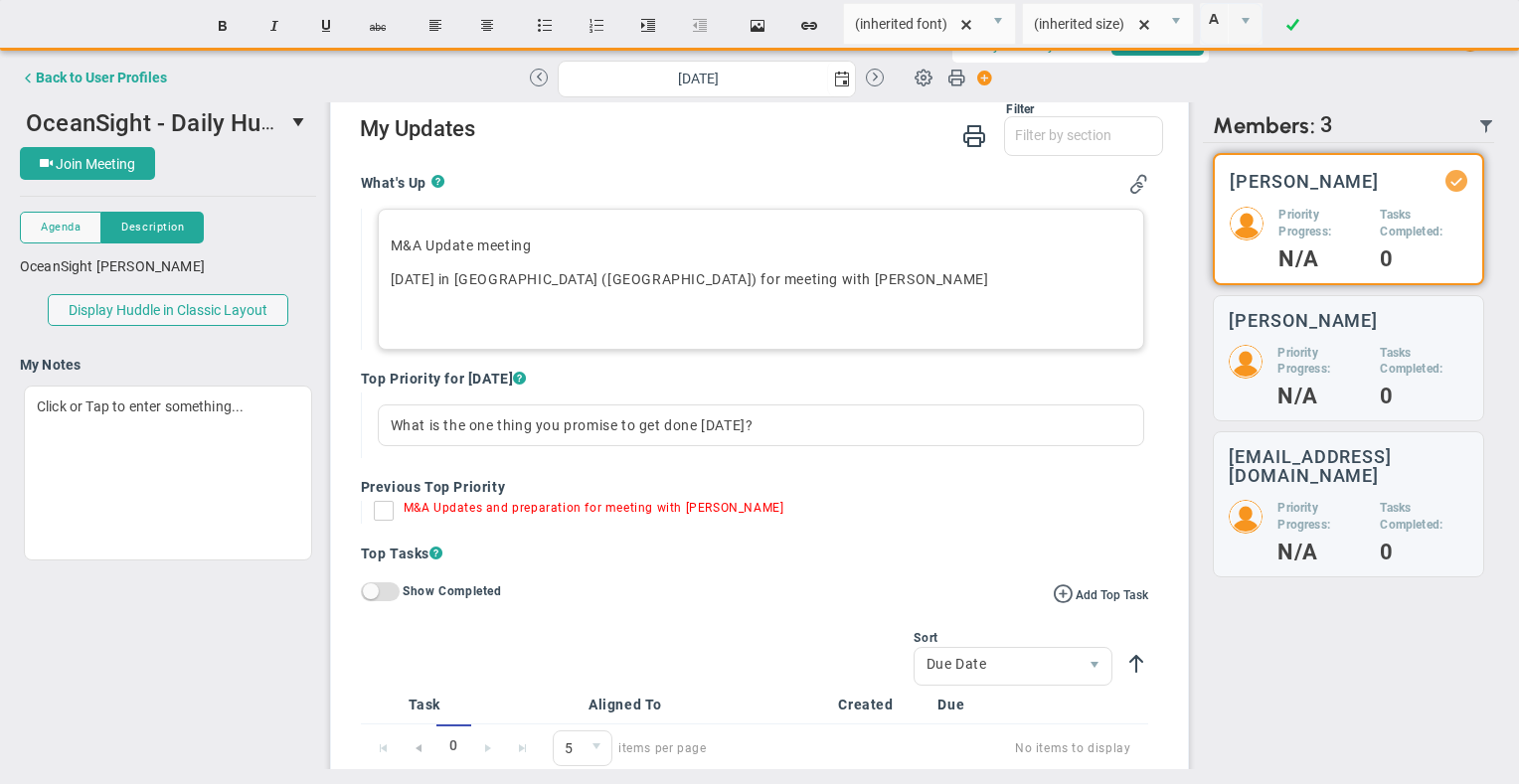 click on "[DATE] in [GEOGRAPHIC_DATA] ([GEOGRAPHIC_DATA]) for meeting with [PERSON_NAME]" at bounding box center (761, 279) 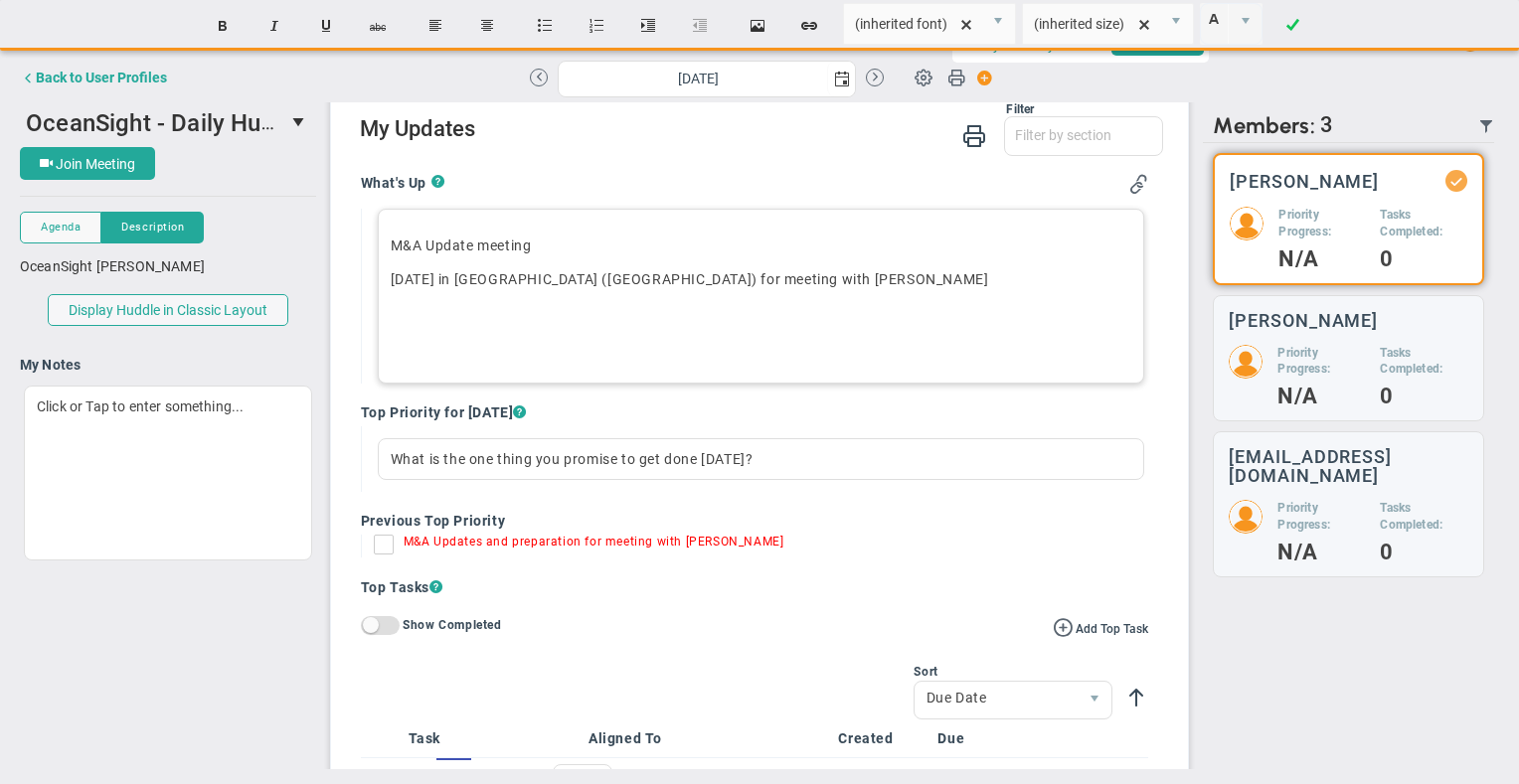 type 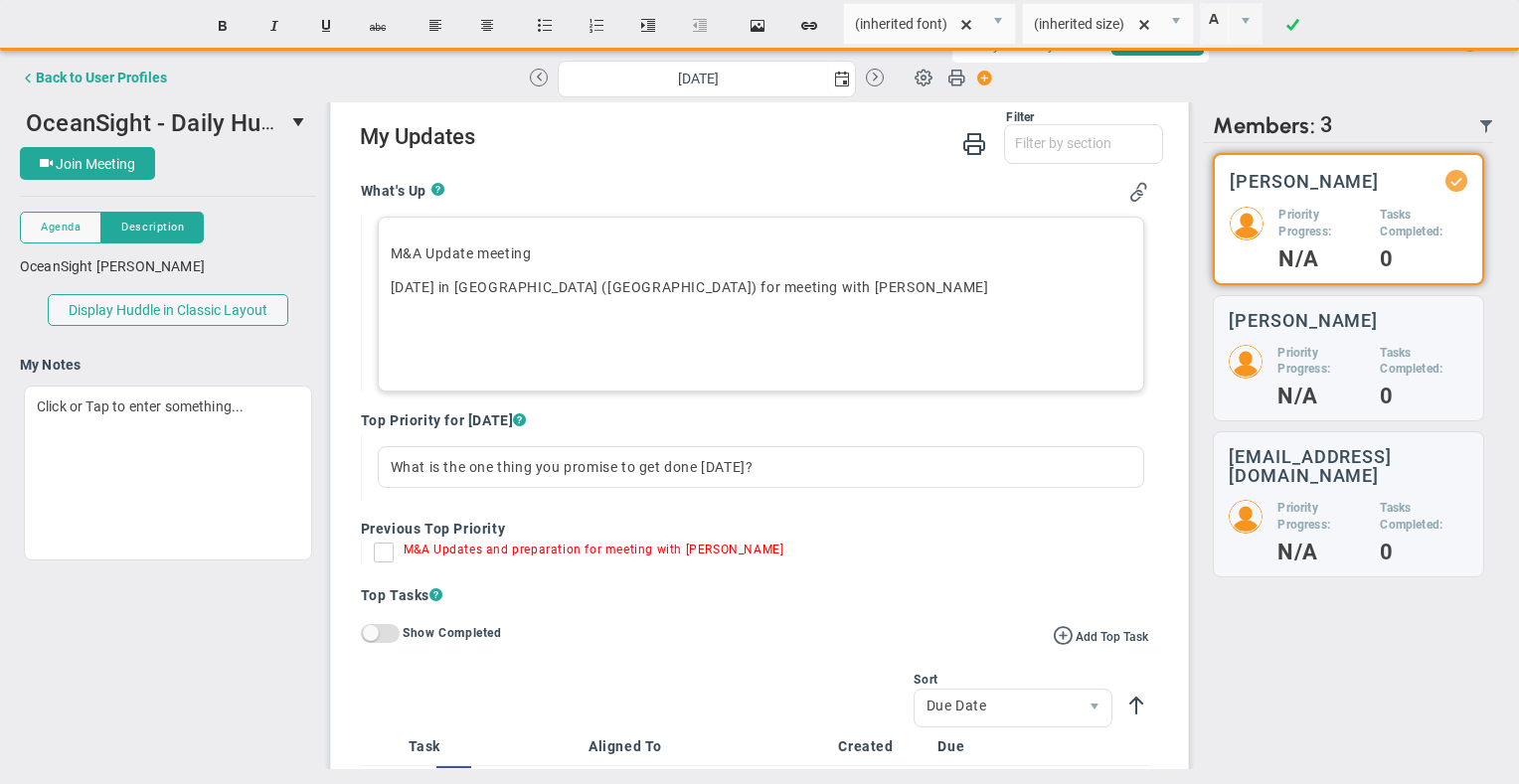 scroll, scrollTop: 160, scrollLeft: 0, axis: vertical 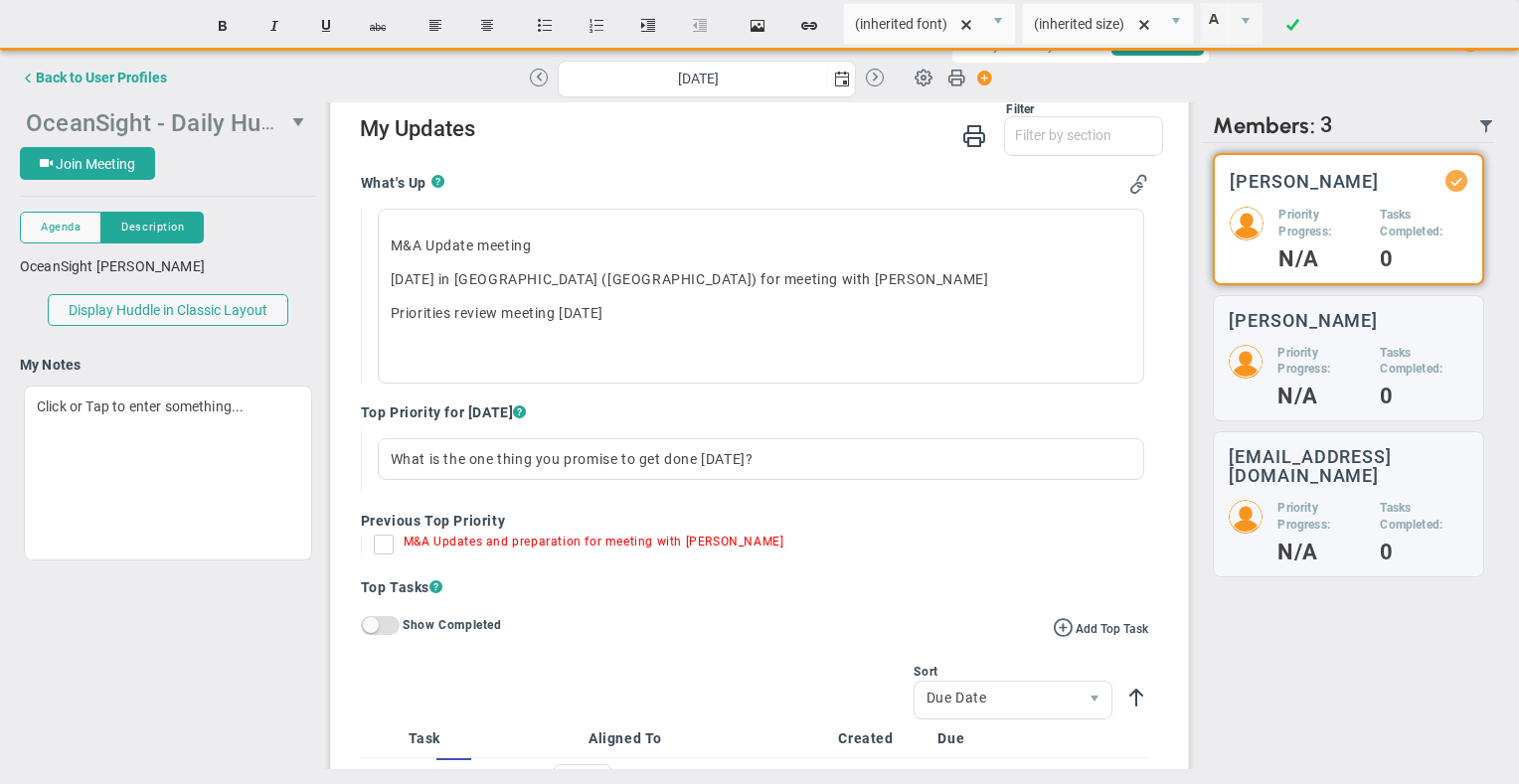 click at bounding box center (299, 122) 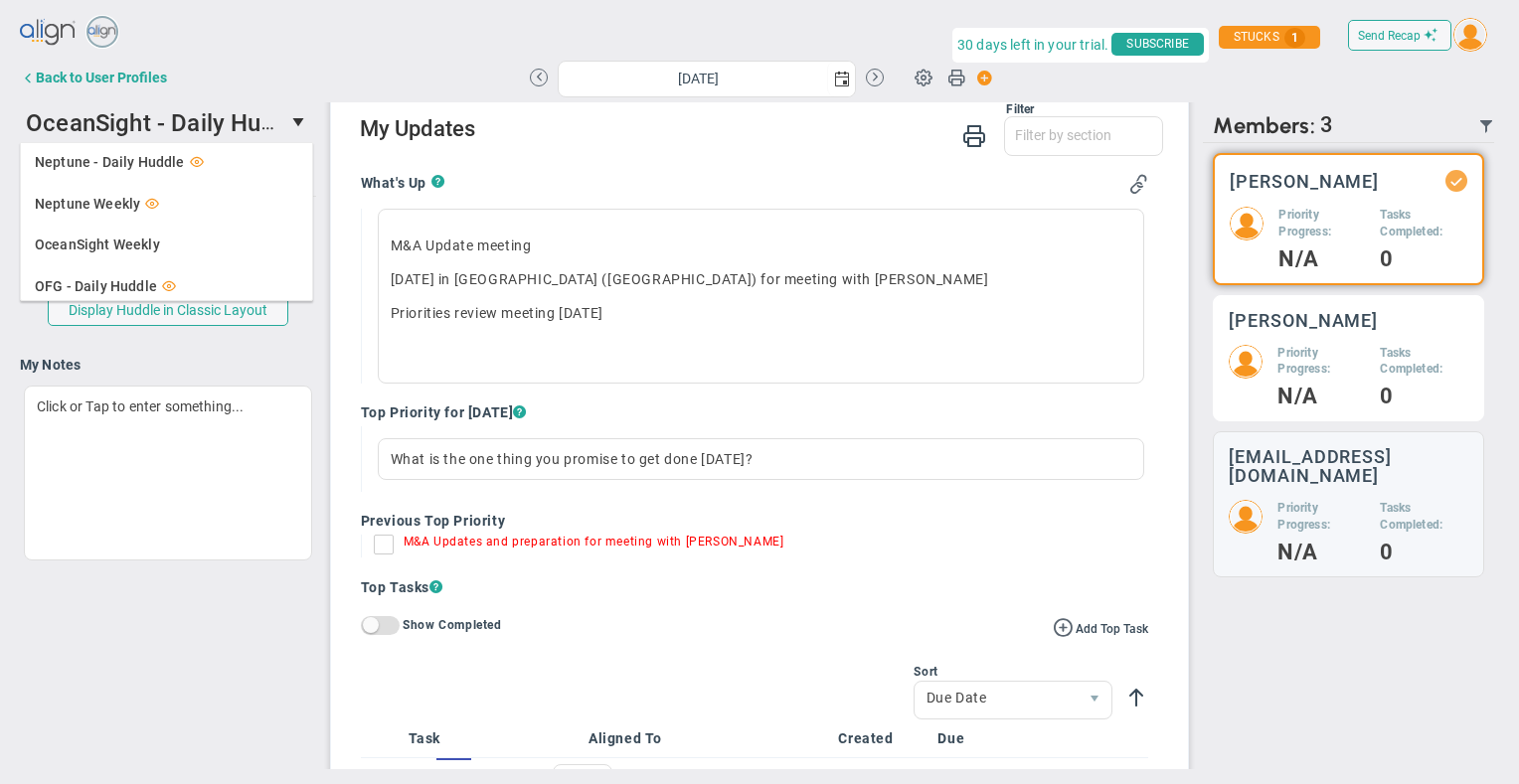 click on "Priority Progress:" at bounding box center (1321, 362) 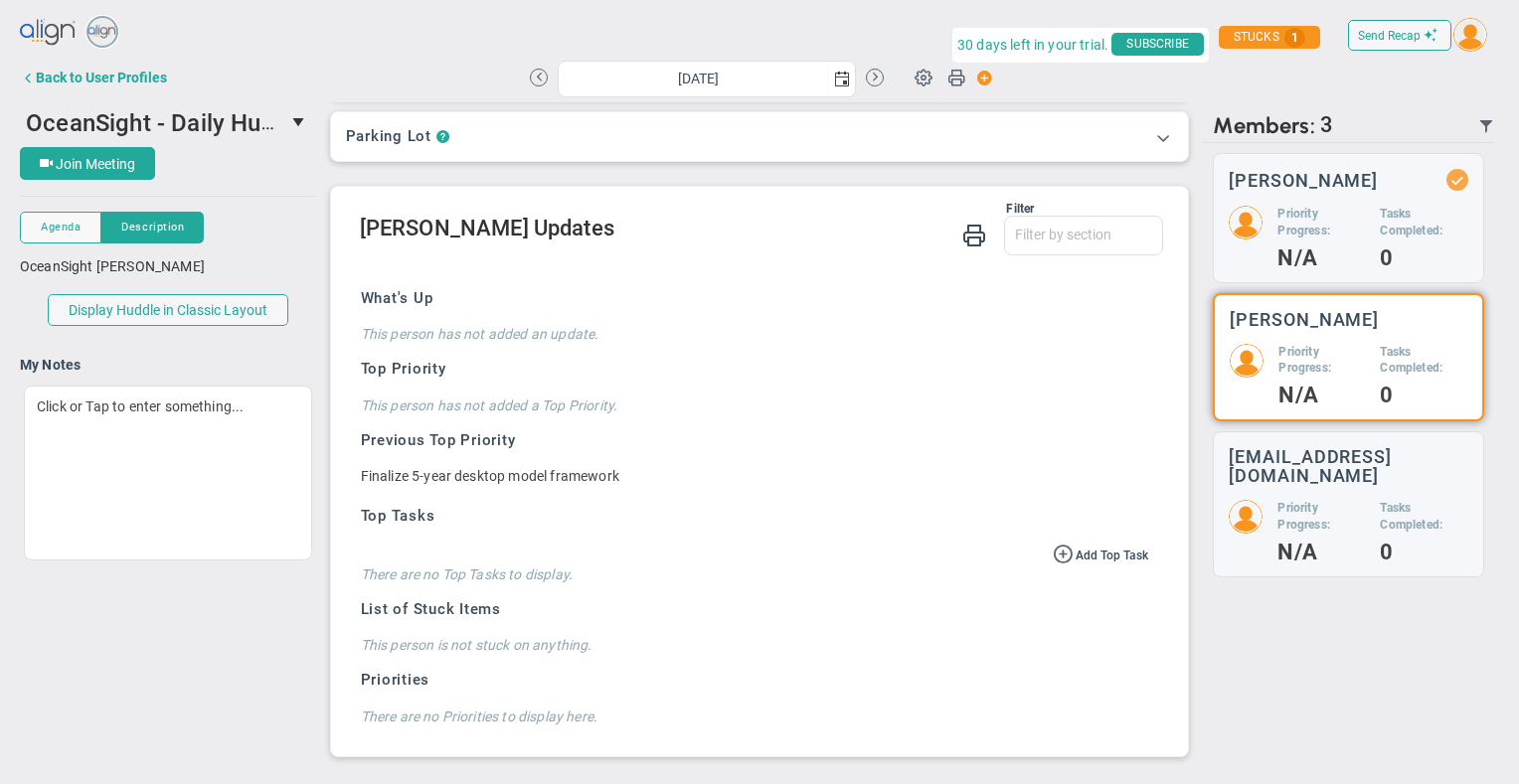 scroll, scrollTop: 65, scrollLeft: 0, axis: vertical 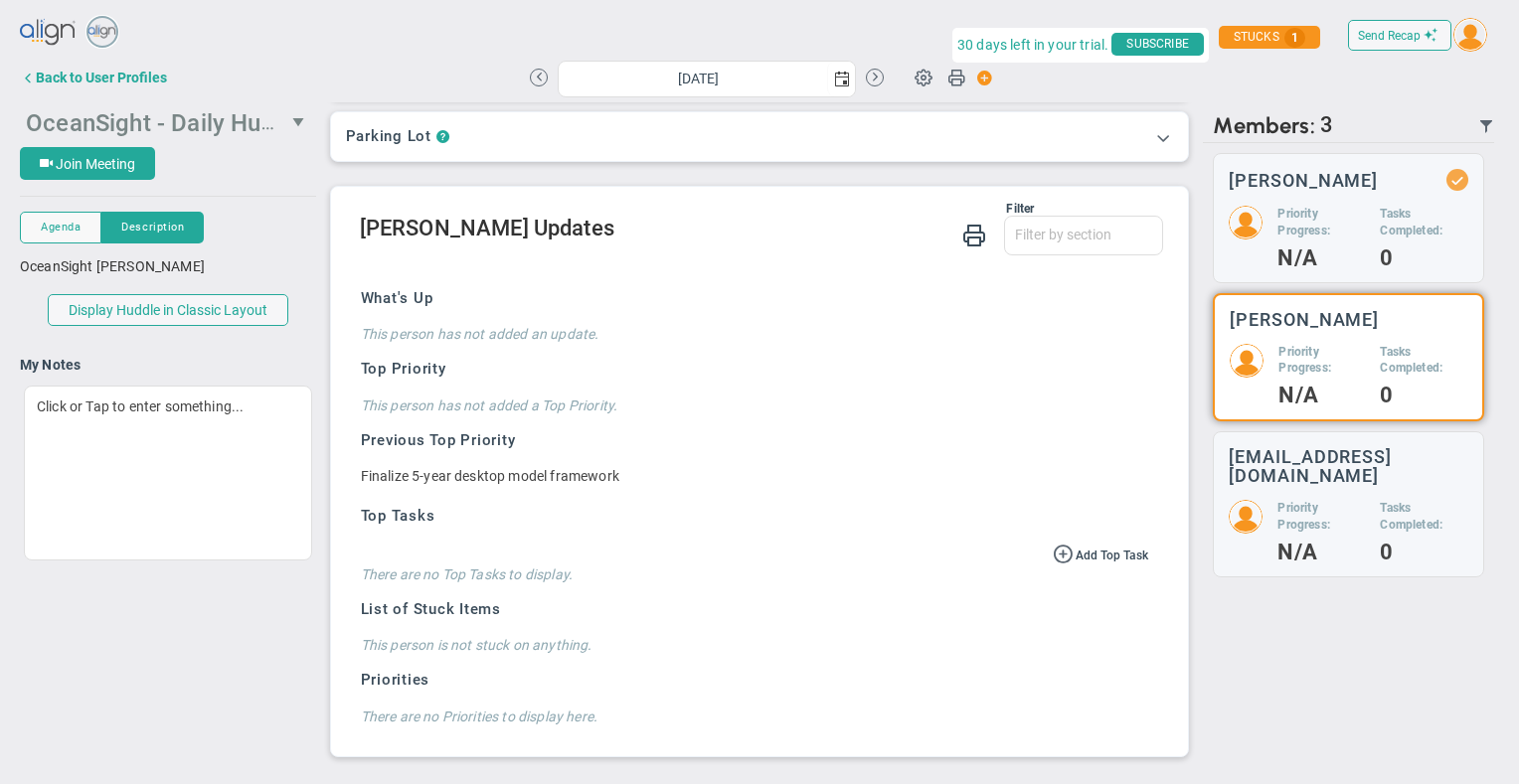click on "OceanSight - Daily Huddle" at bounding box center (167, 121) 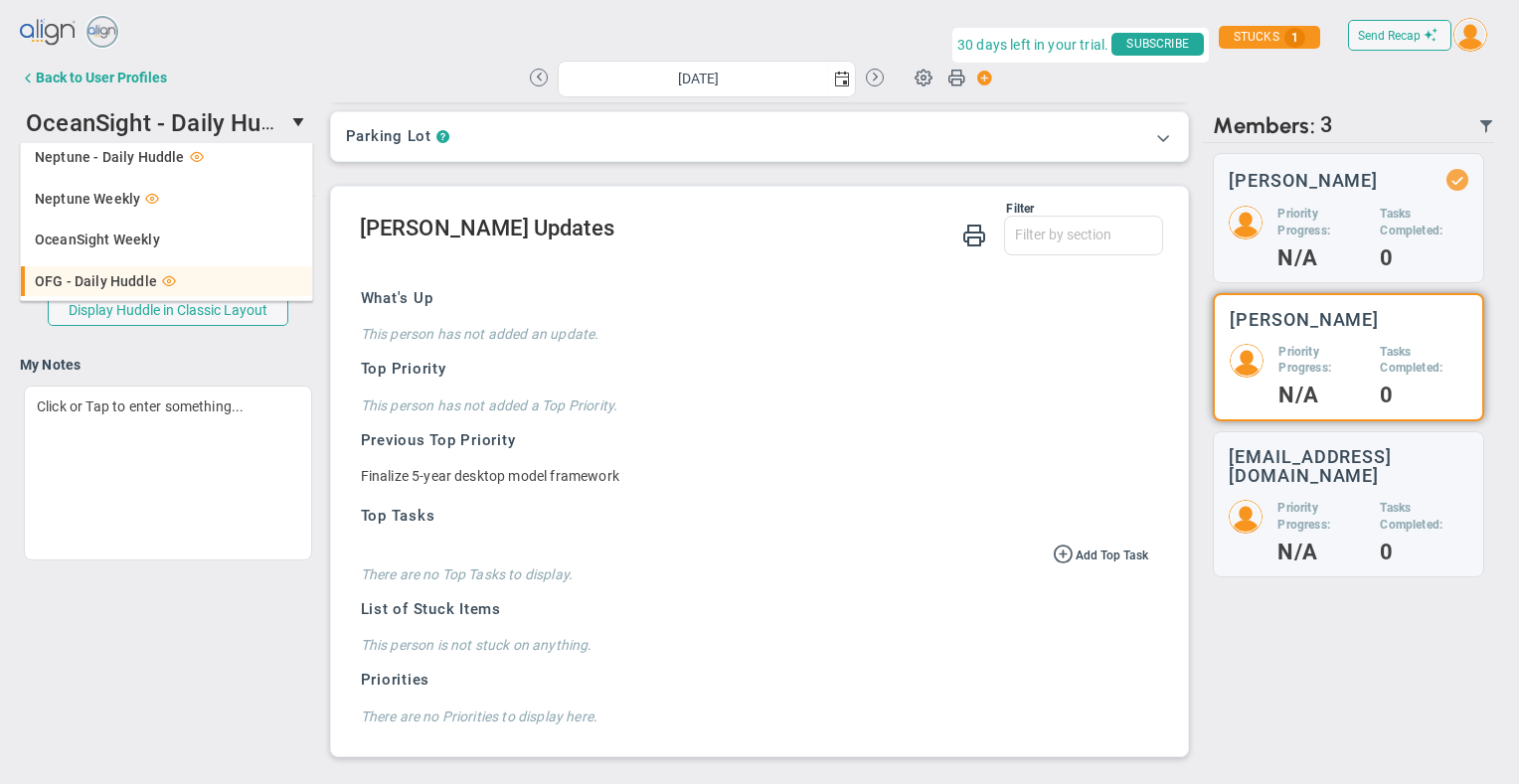scroll, scrollTop: 0, scrollLeft: 0, axis: both 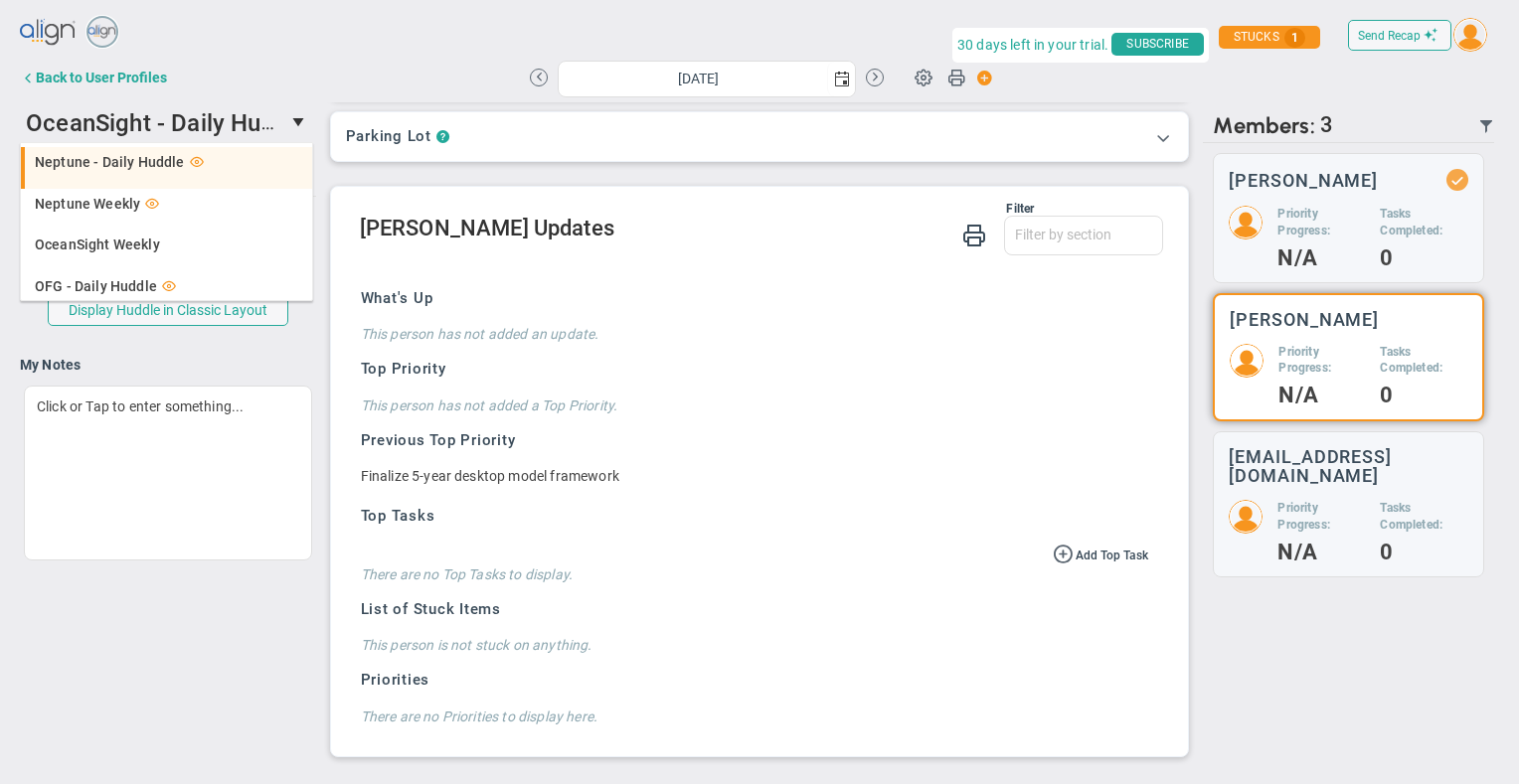 click on "Neptune - Daily Huddle" at bounding box center [109, 162] 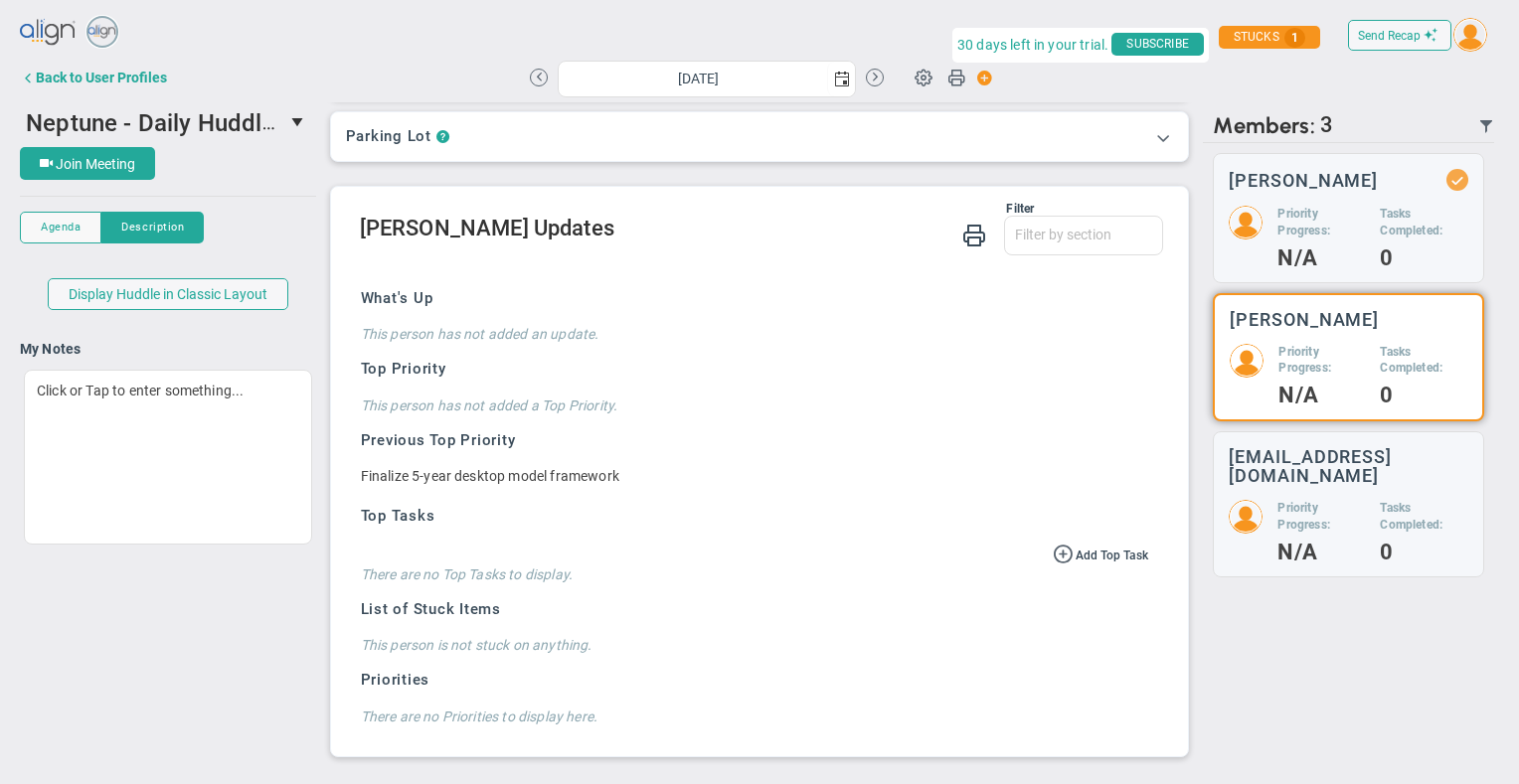 scroll, scrollTop: 0, scrollLeft: 0, axis: both 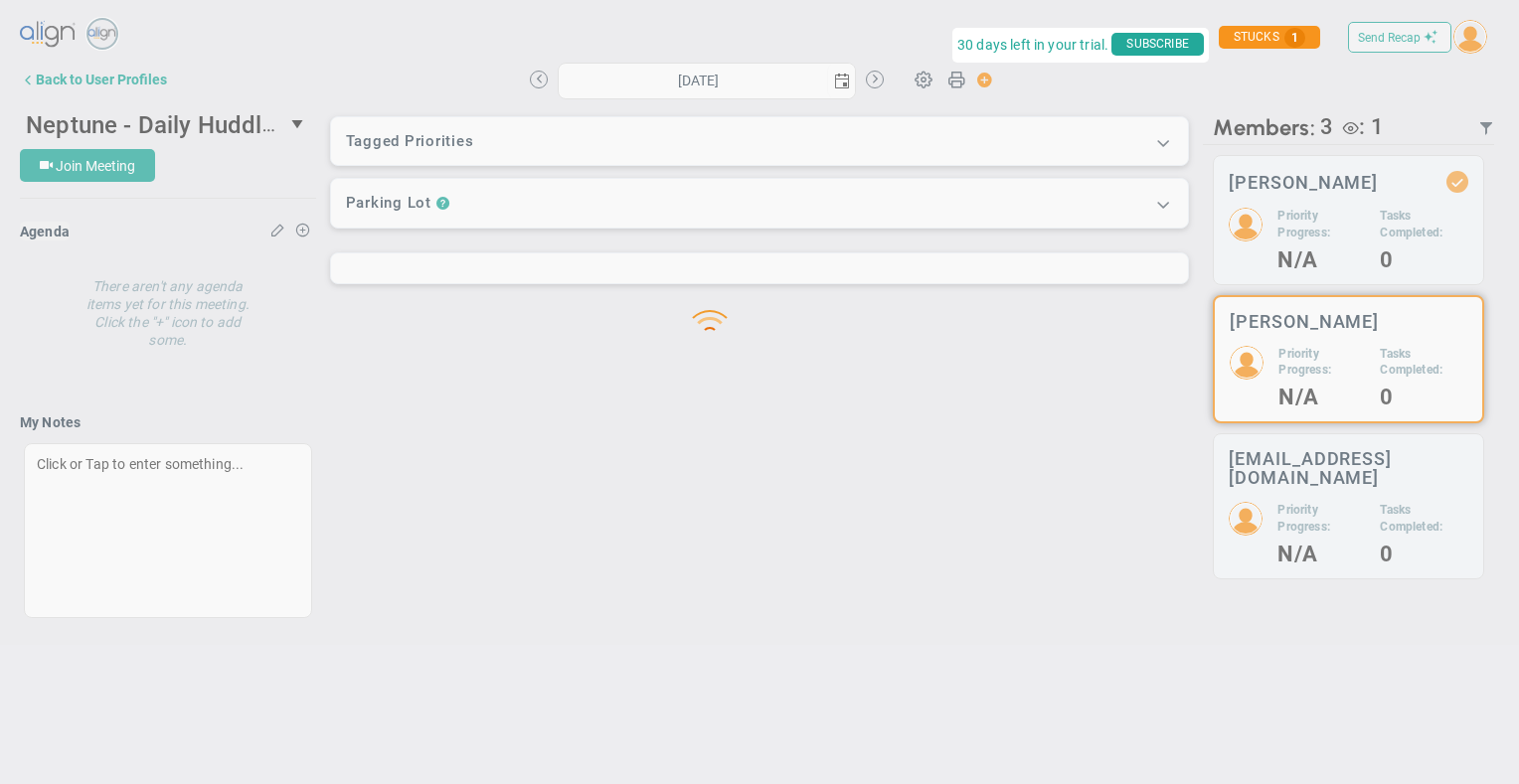 type on "[DATE]" 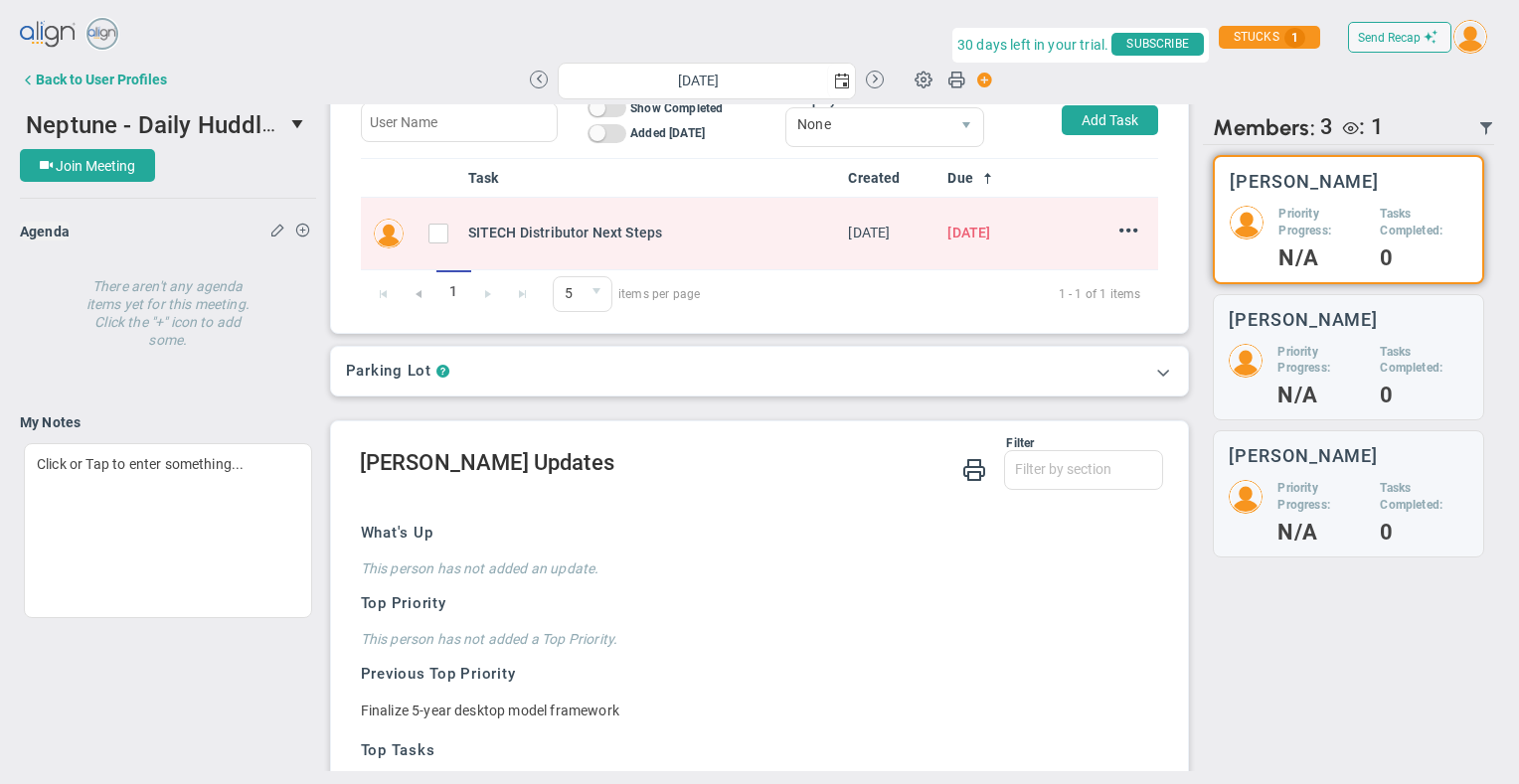 scroll, scrollTop: 278, scrollLeft: 0, axis: vertical 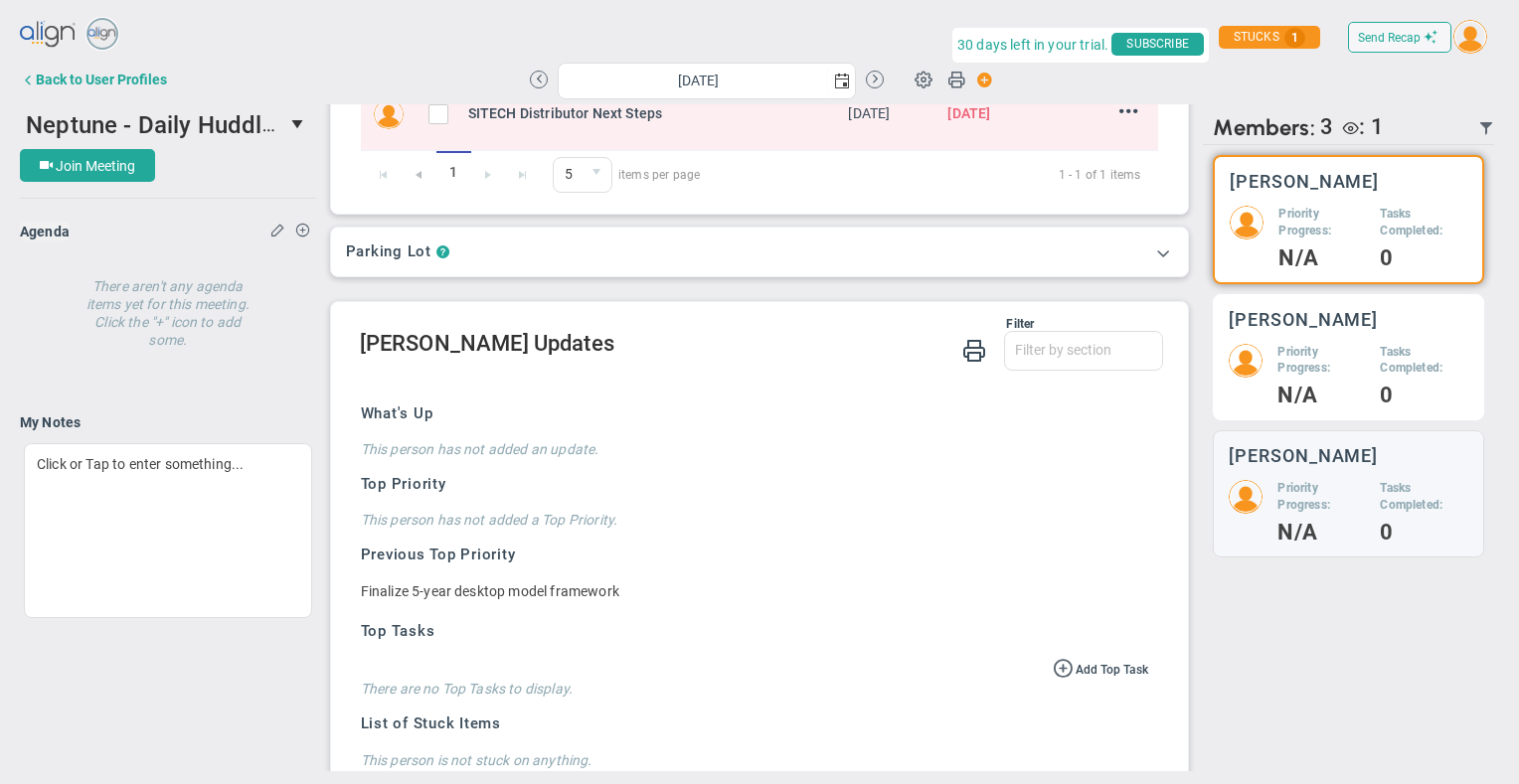 click on "Priority Progress:" at bounding box center [1321, 361] 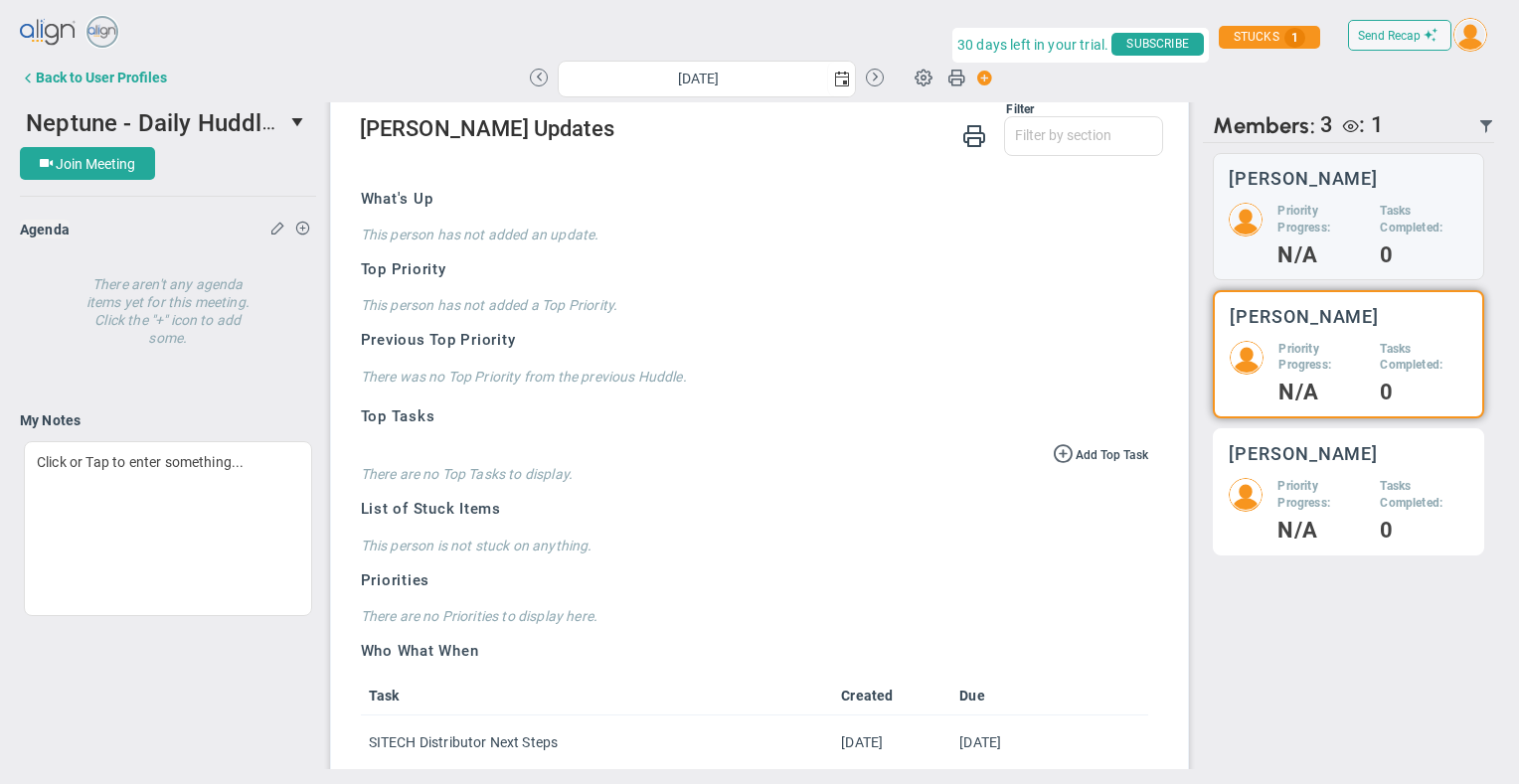 click on "[PERSON_NAME]
Priority Progress:
N/A
Tasks Completed:
0" at bounding box center [1348, 492] 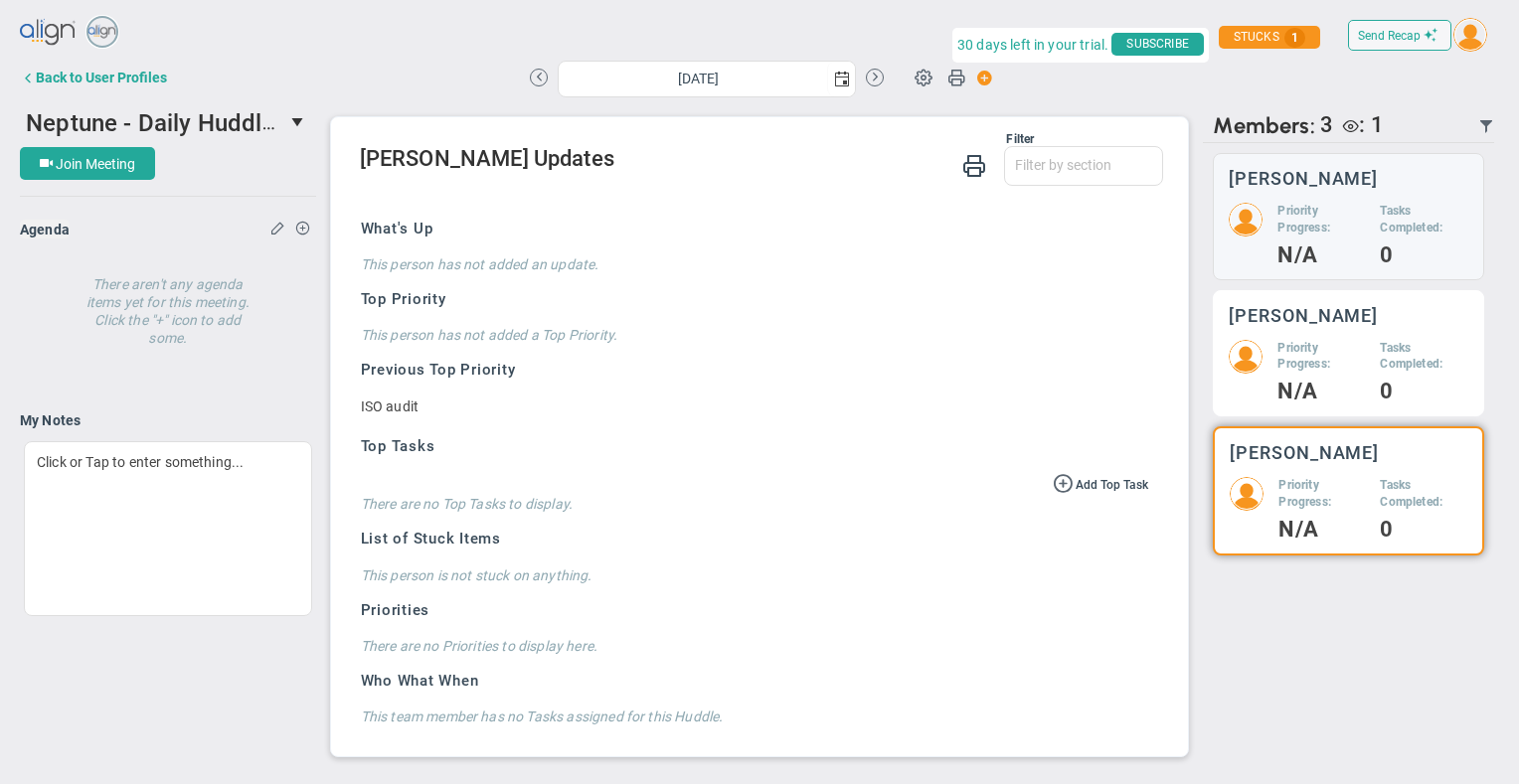 click on "Priority Progress:
N/A" at bounding box center [1321, 371] 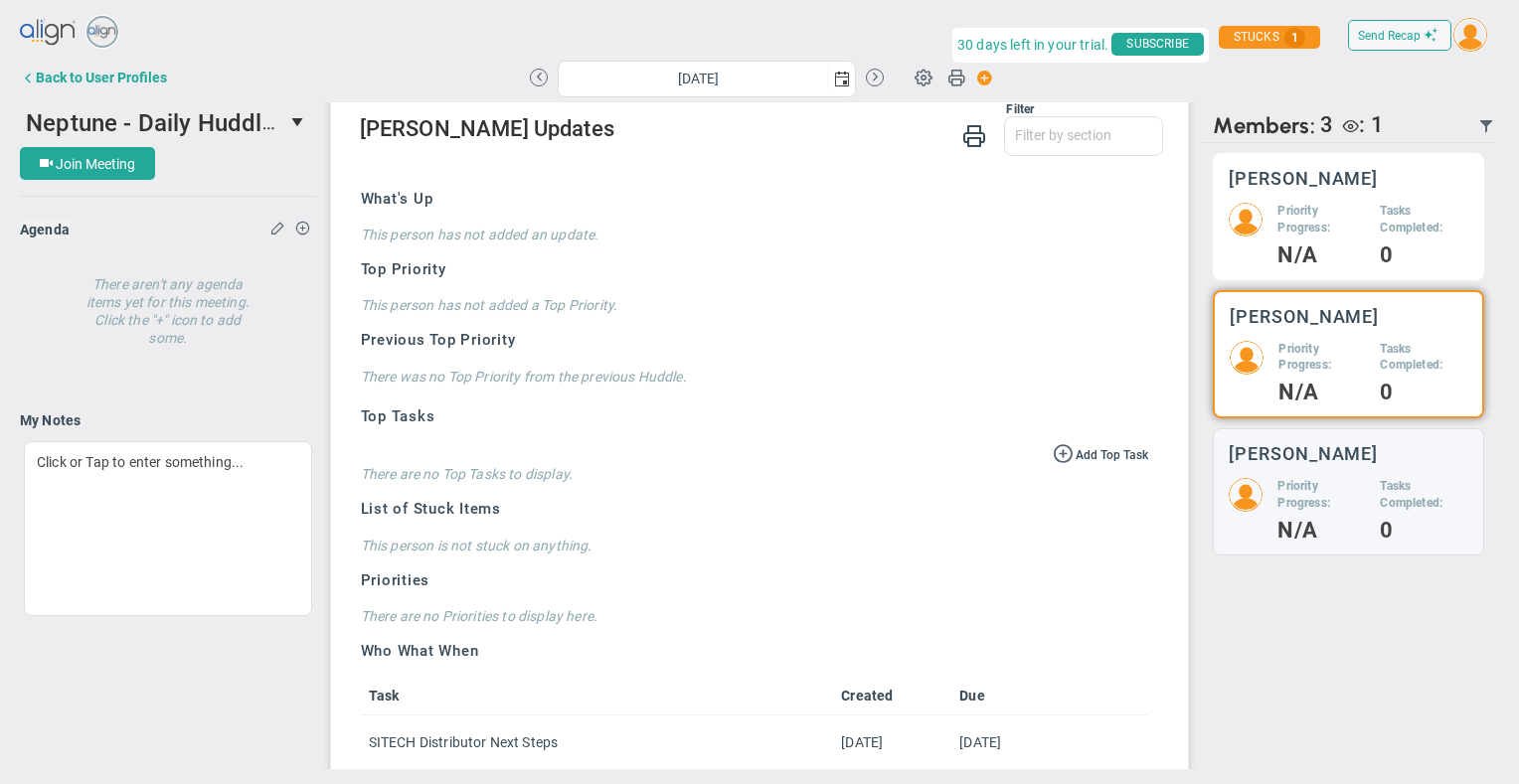 click on "Priority Progress:" at bounding box center (1321, 220) 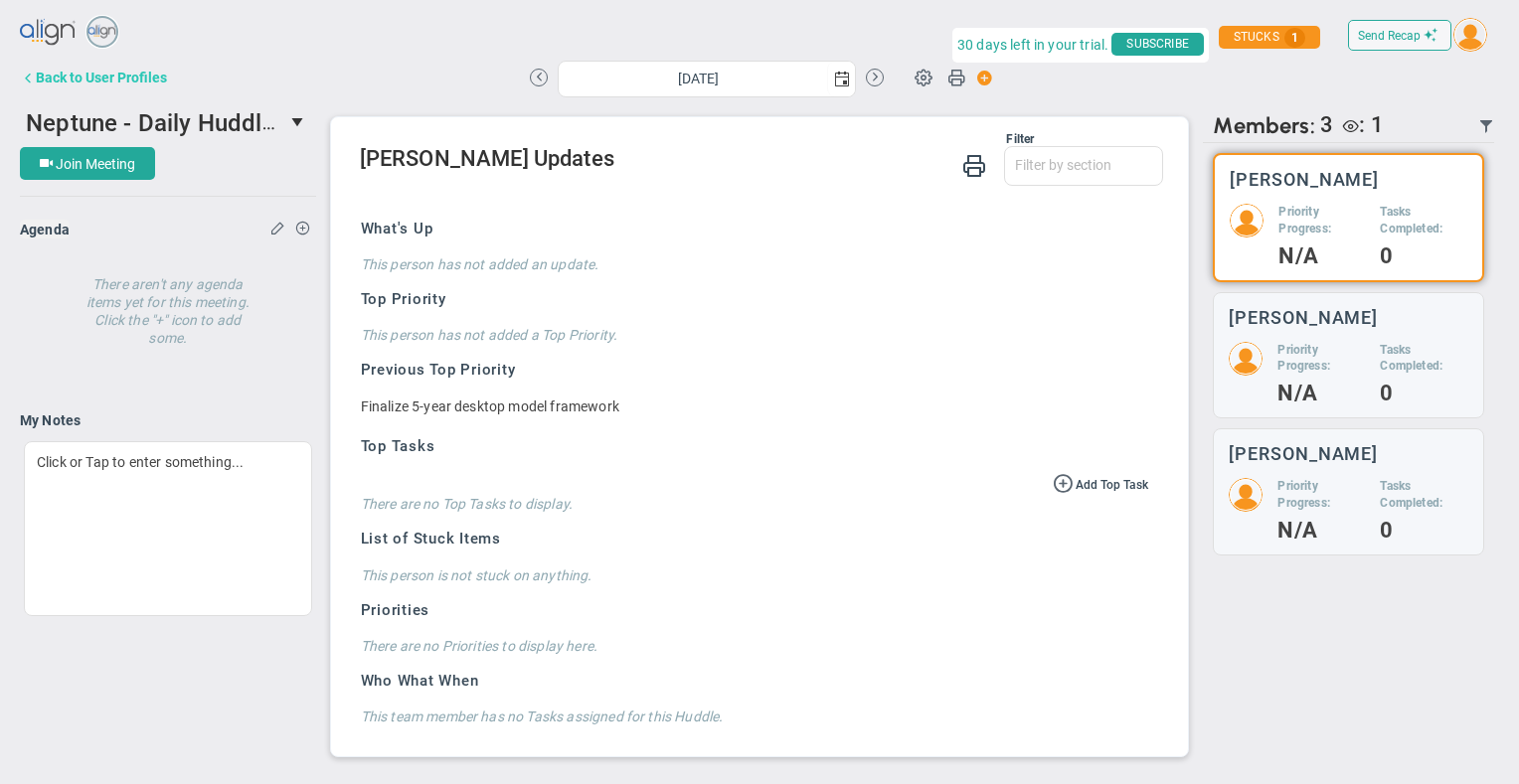 click on "Back to User Profiles" at bounding box center (101, 78) 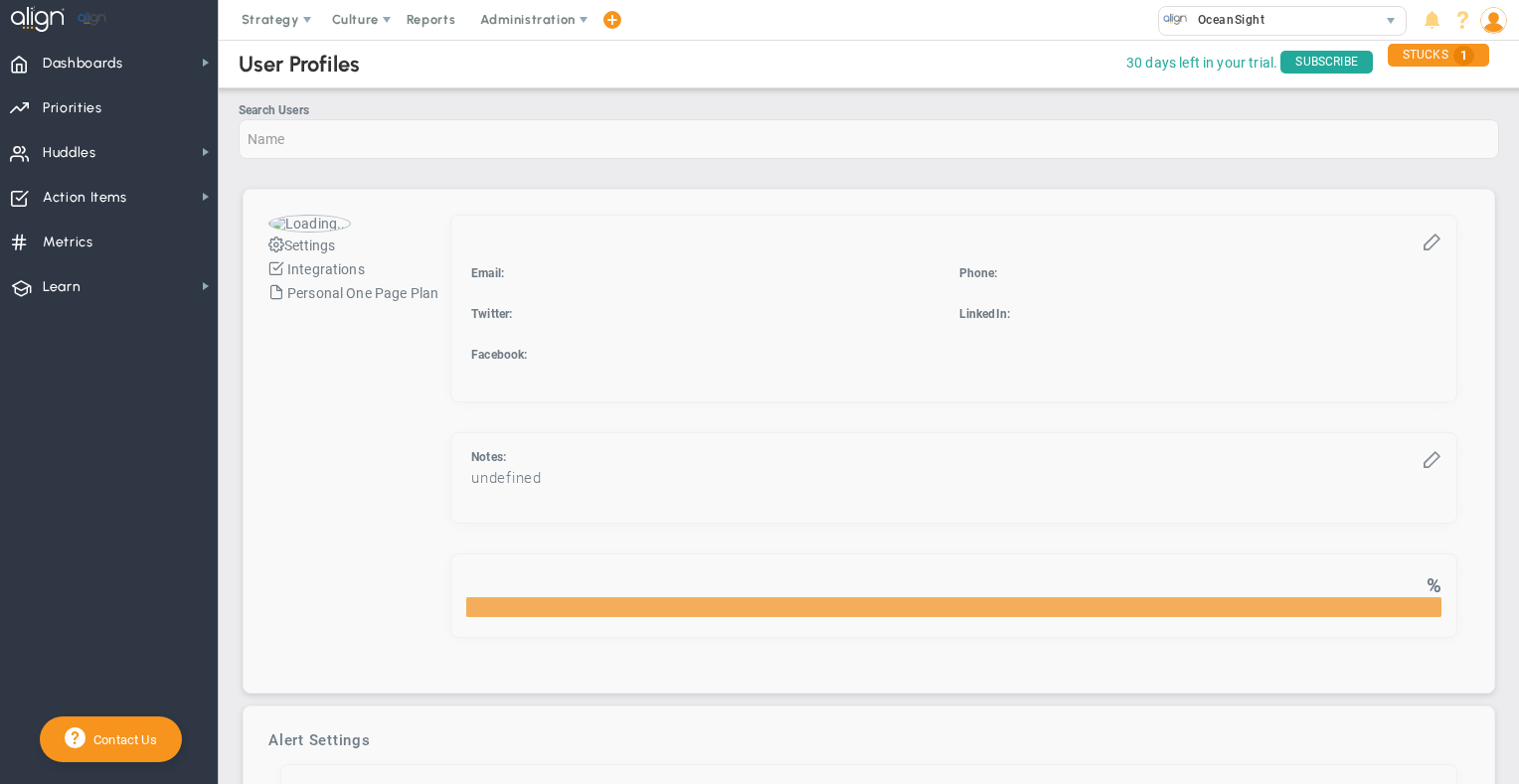 checkbox on "true" 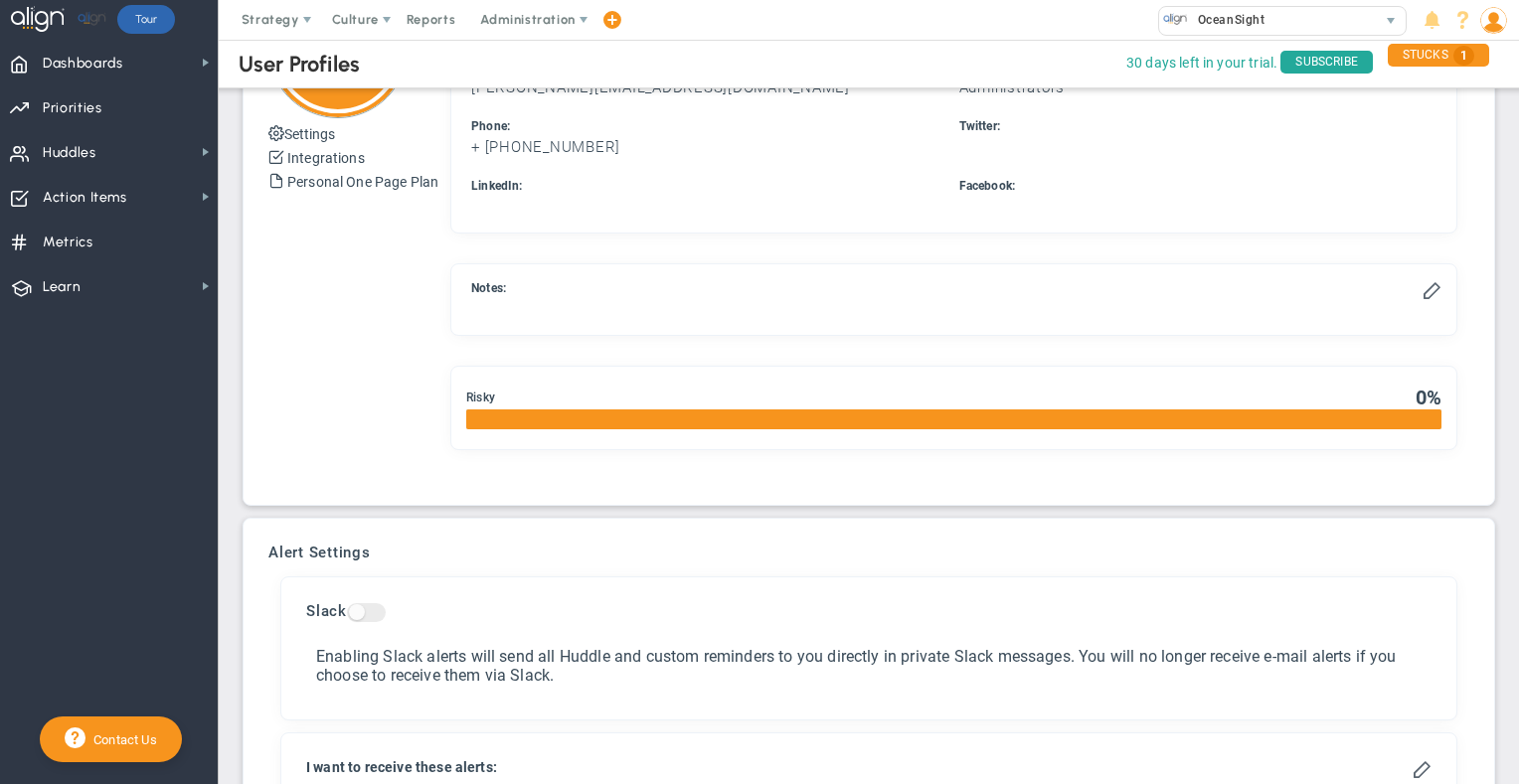 scroll, scrollTop: 234, scrollLeft: 0, axis: vertical 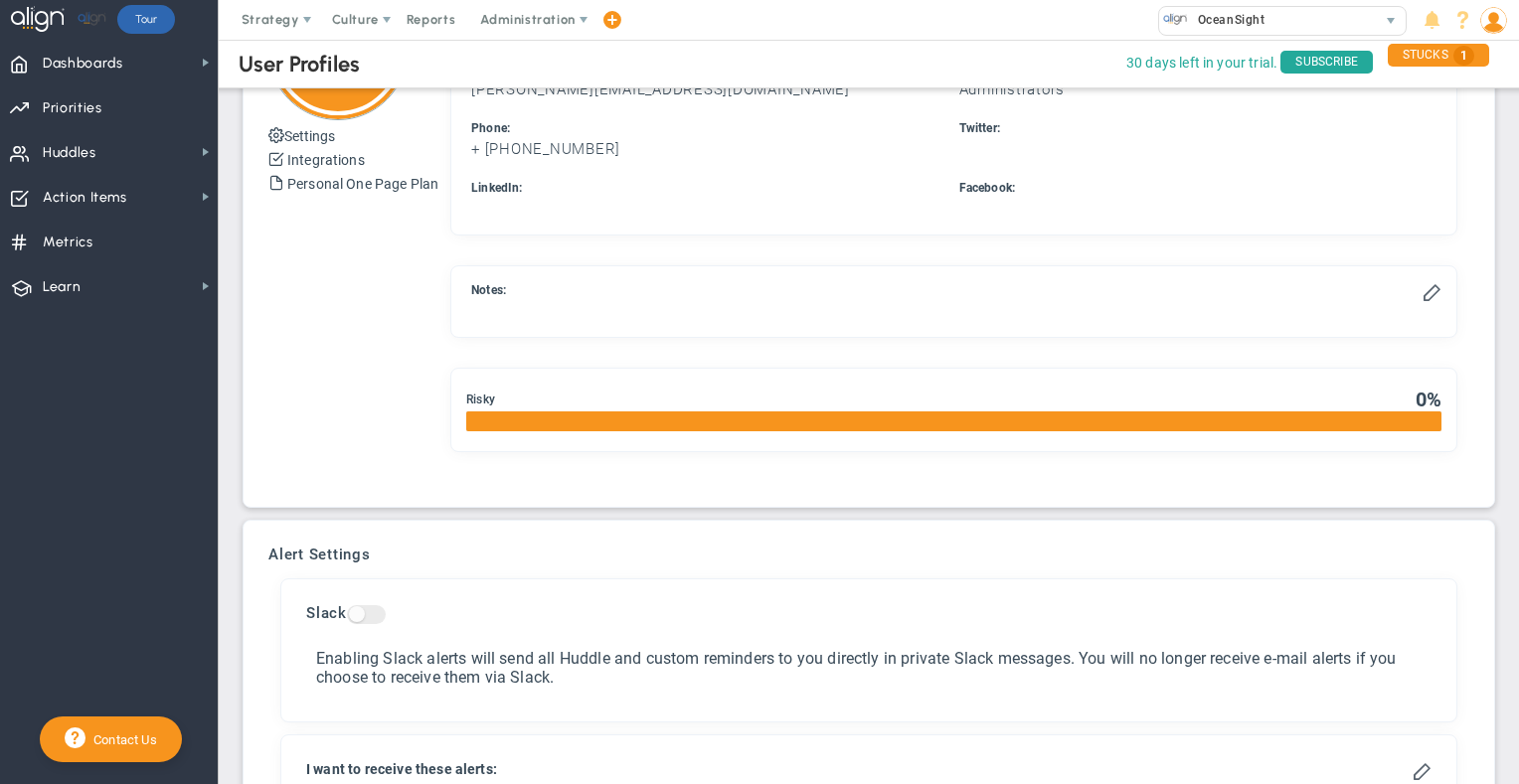 click at bounding box center (953, 421) 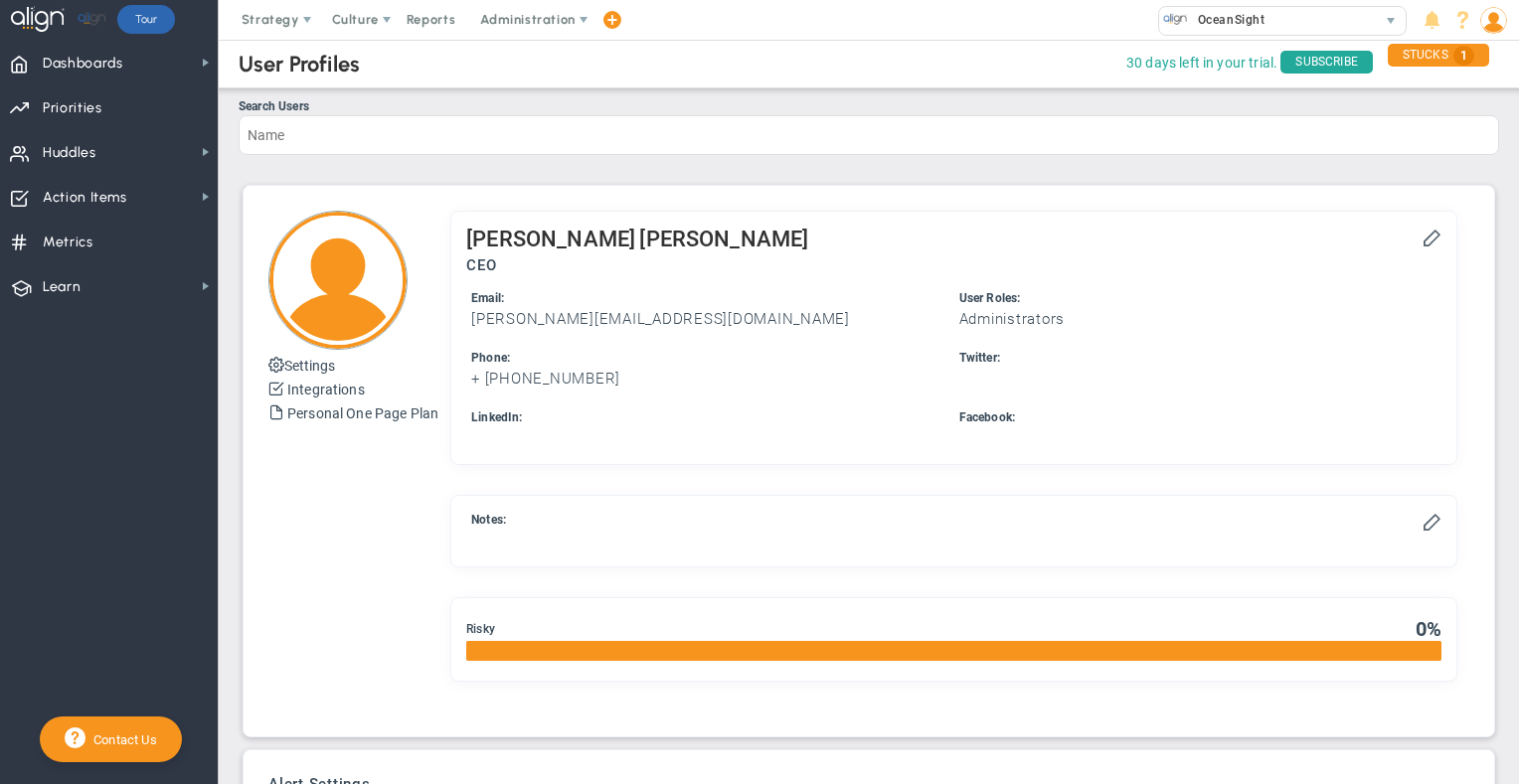 scroll, scrollTop: 0, scrollLeft: 0, axis: both 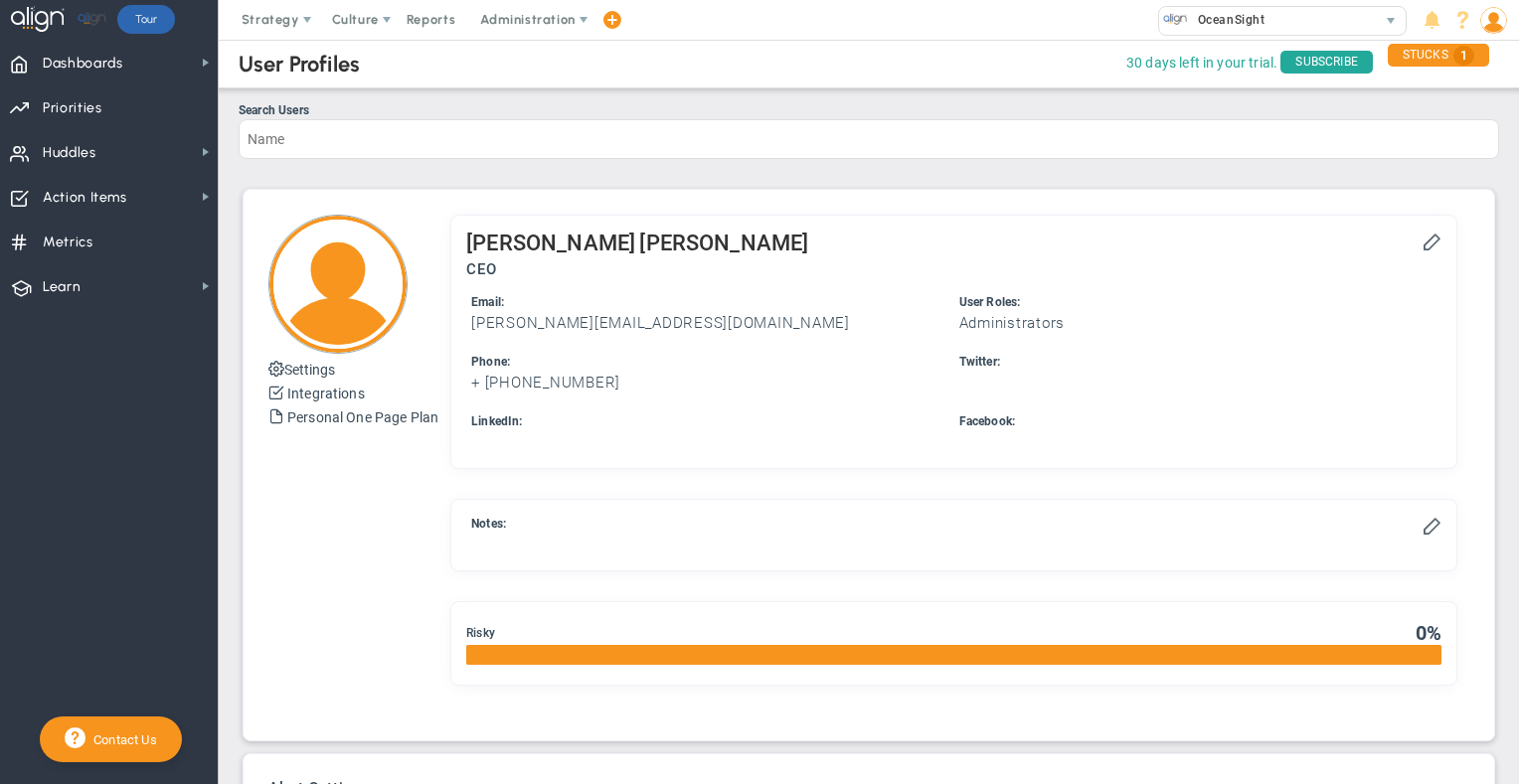 click on "Risky" at bounding box center [480, 633] 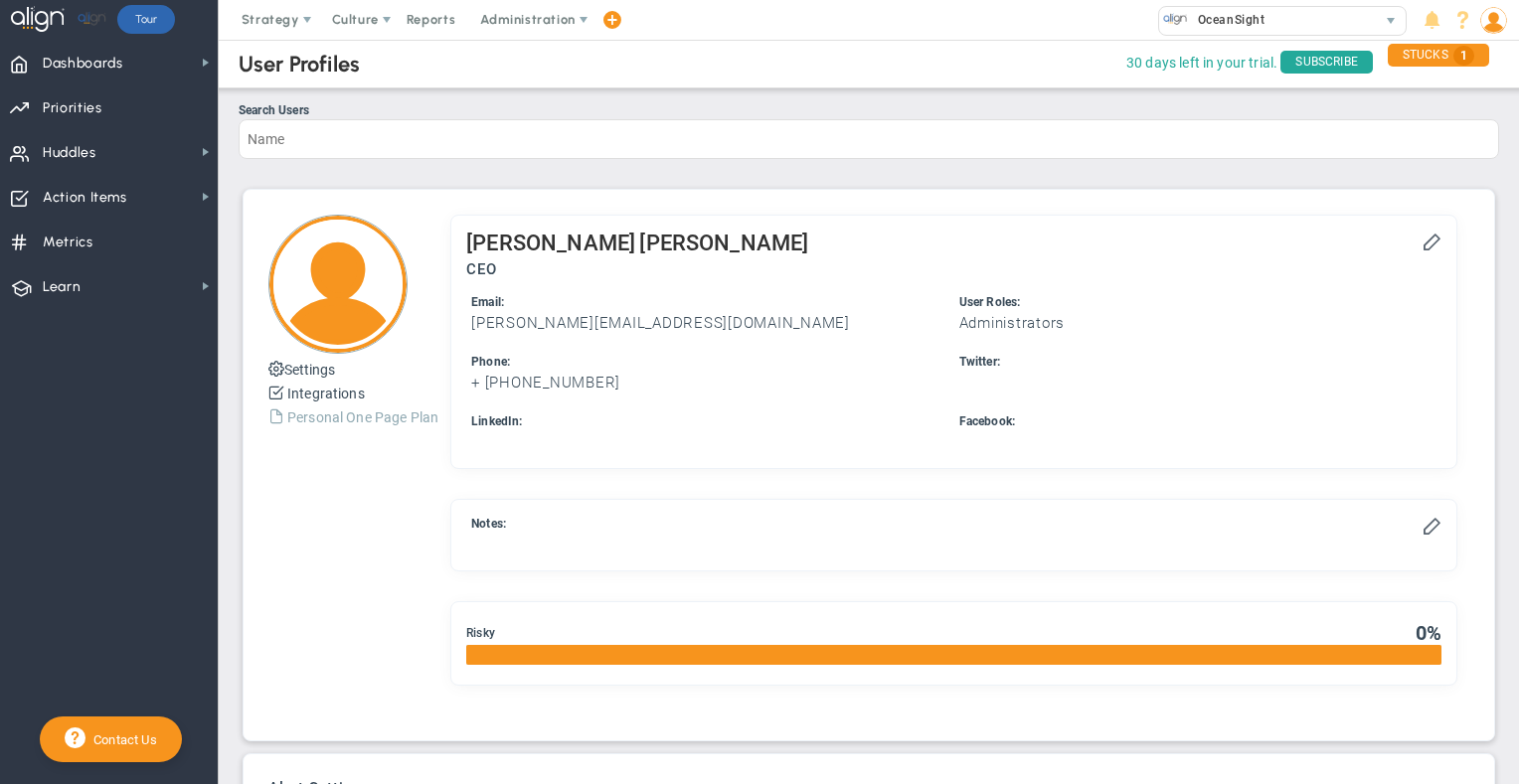 click on "Personal One Page Plan" at bounding box center (363, 417) 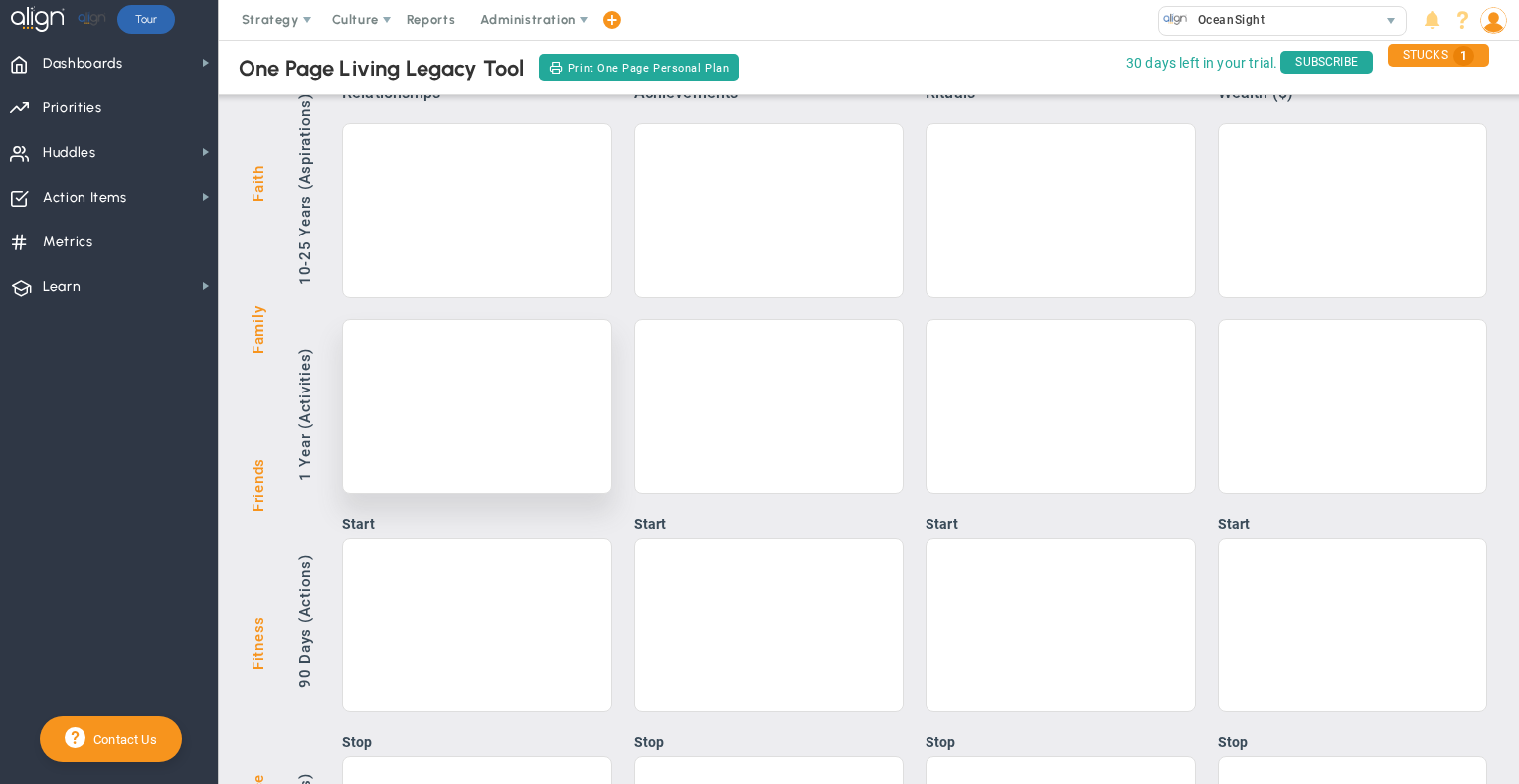 scroll, scrollTop: 0, scrollLeft: 0, axis: both 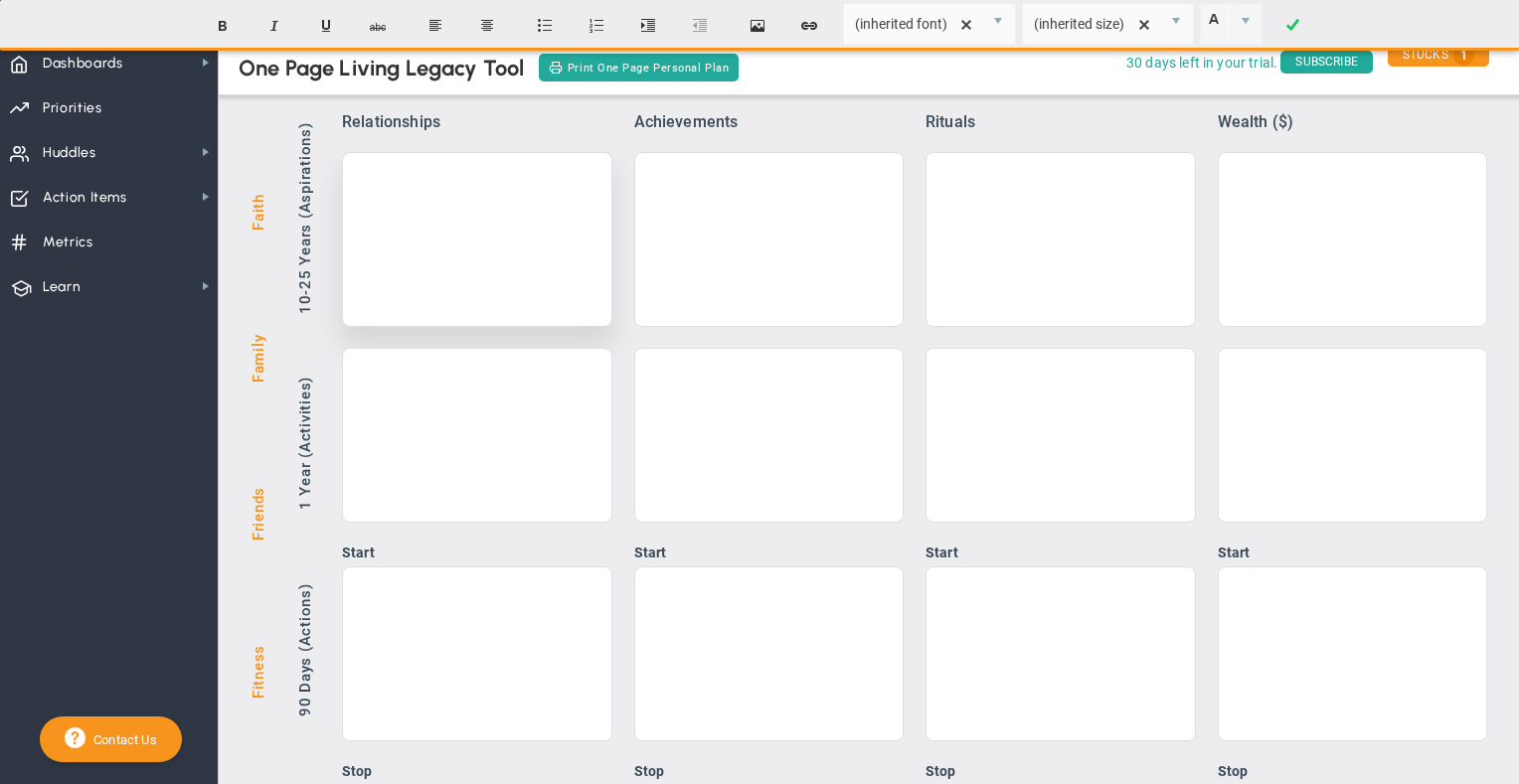 click at bounding box center [477, 239] 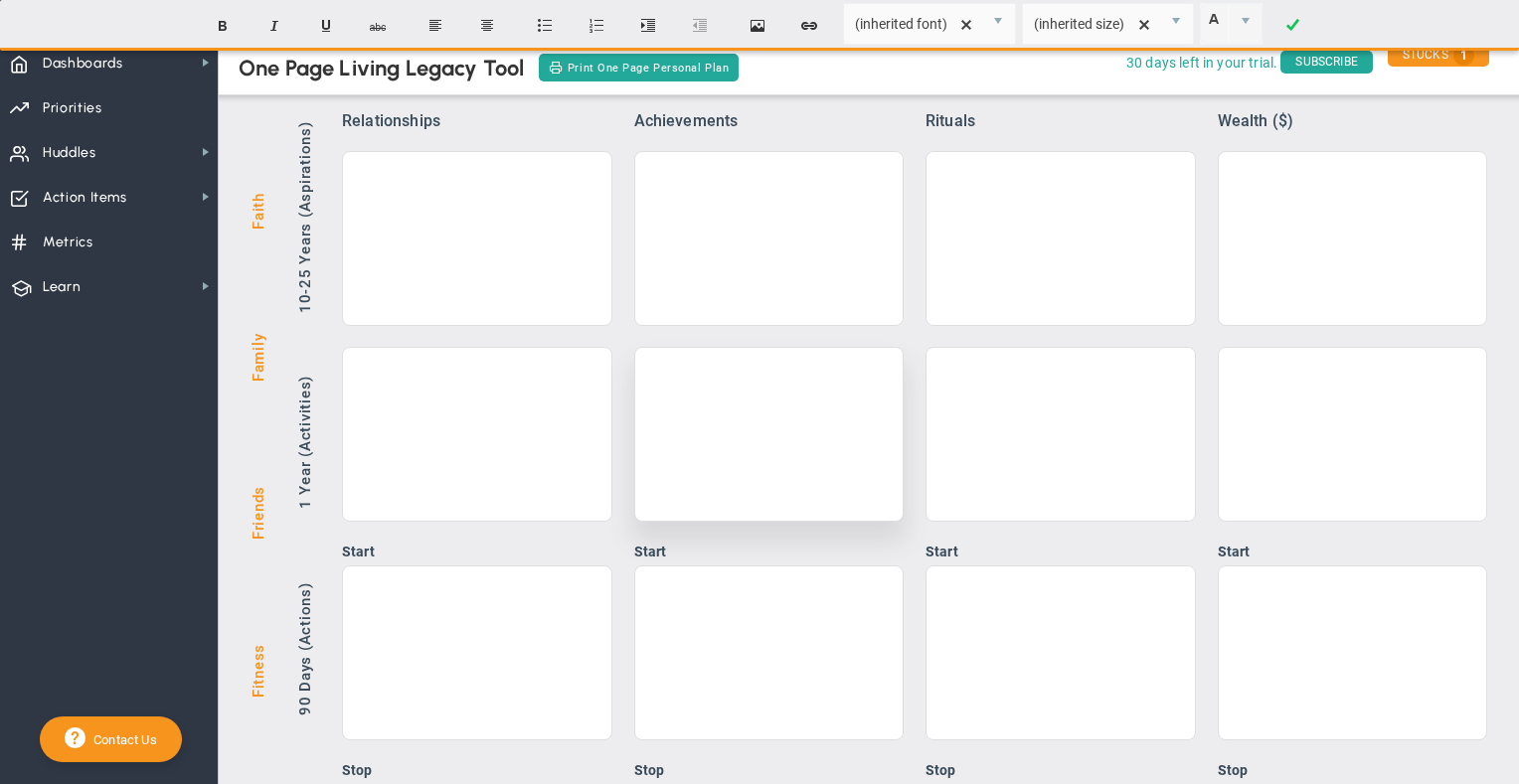 scroll, scrollTop: 0, scrollLeft: 0, axis: both 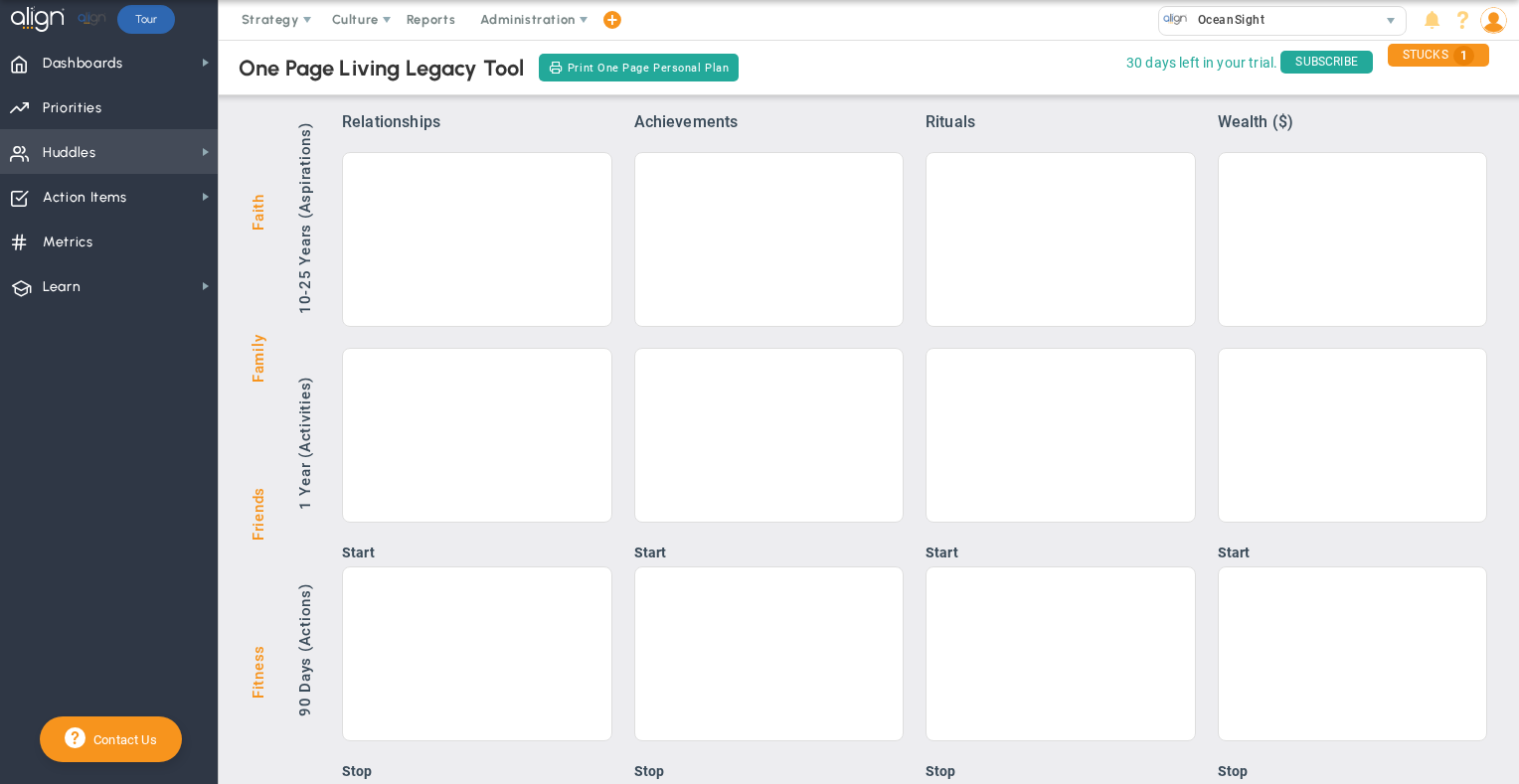 click on "Huddles Huddles" at bounding box center (108, 151) 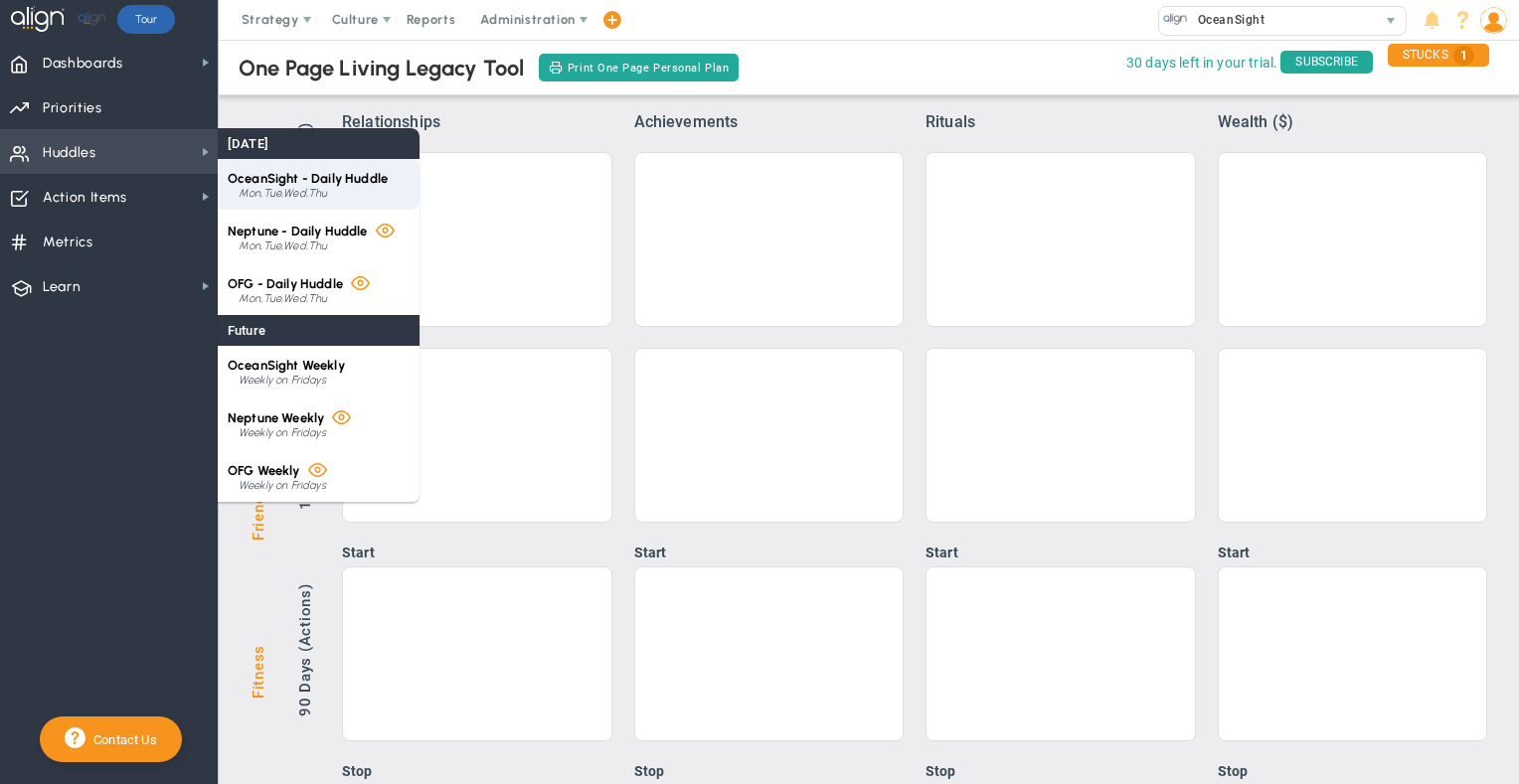 click on "OceanSight - Daily Huddle" at bounding box center (307, 178) 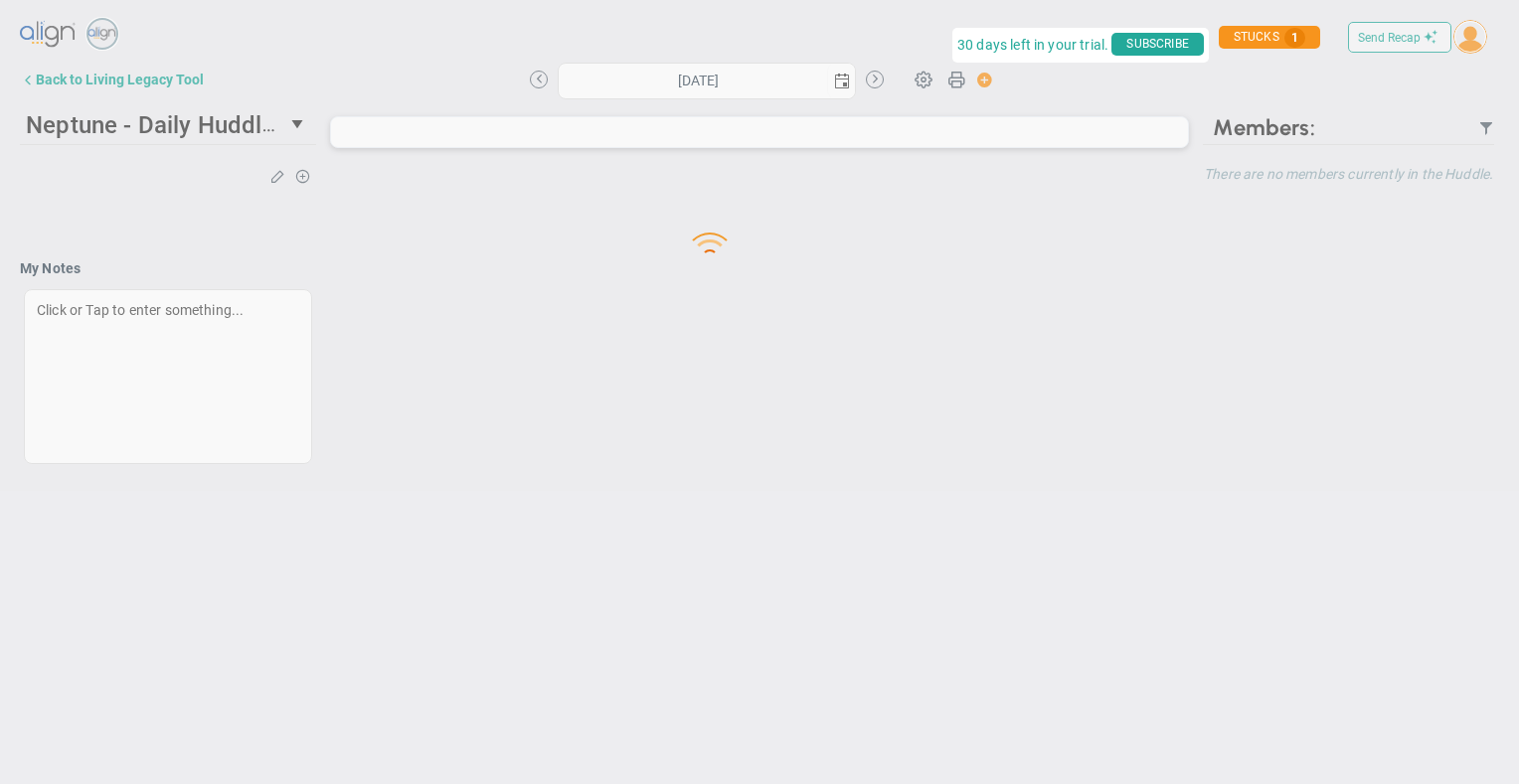 type on "[DATE]" 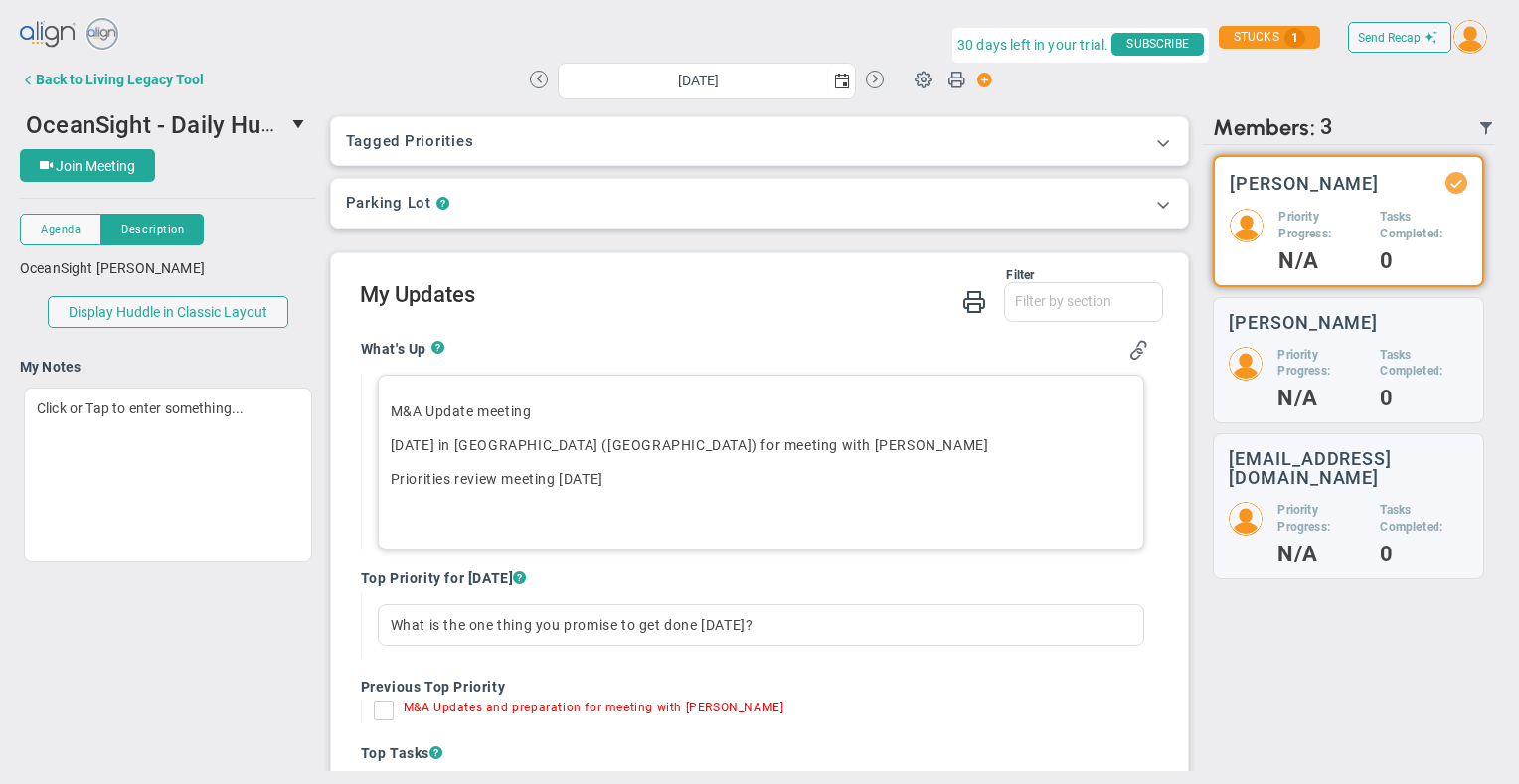 click on "Priorities review meeting [DATE]" at bounding box center [761, 479] 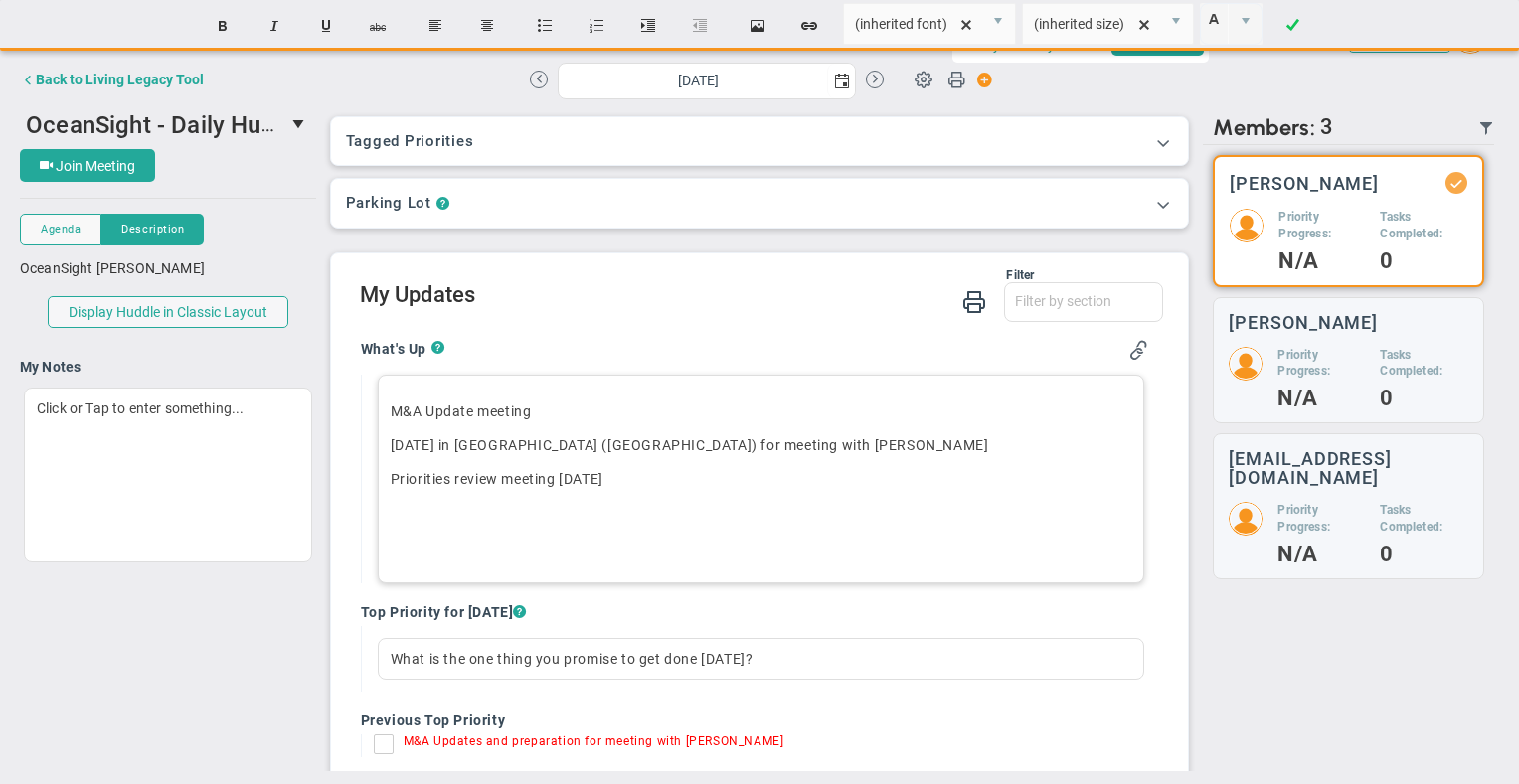 type 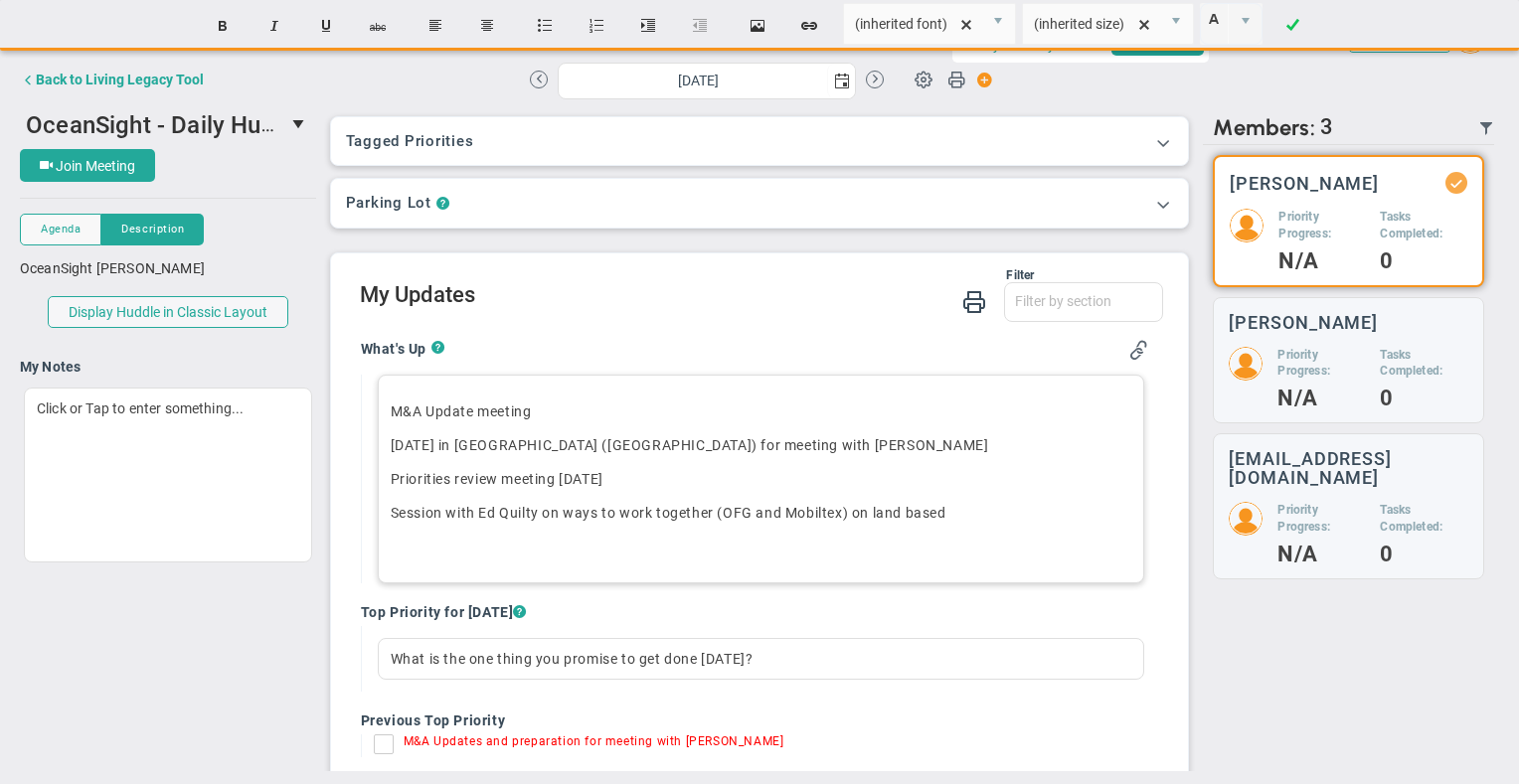 click on "Session with [PERSON_NAME] on ways to work together (OFG and Mobiltex) on land based﻿" at bounding box center (761, 513) 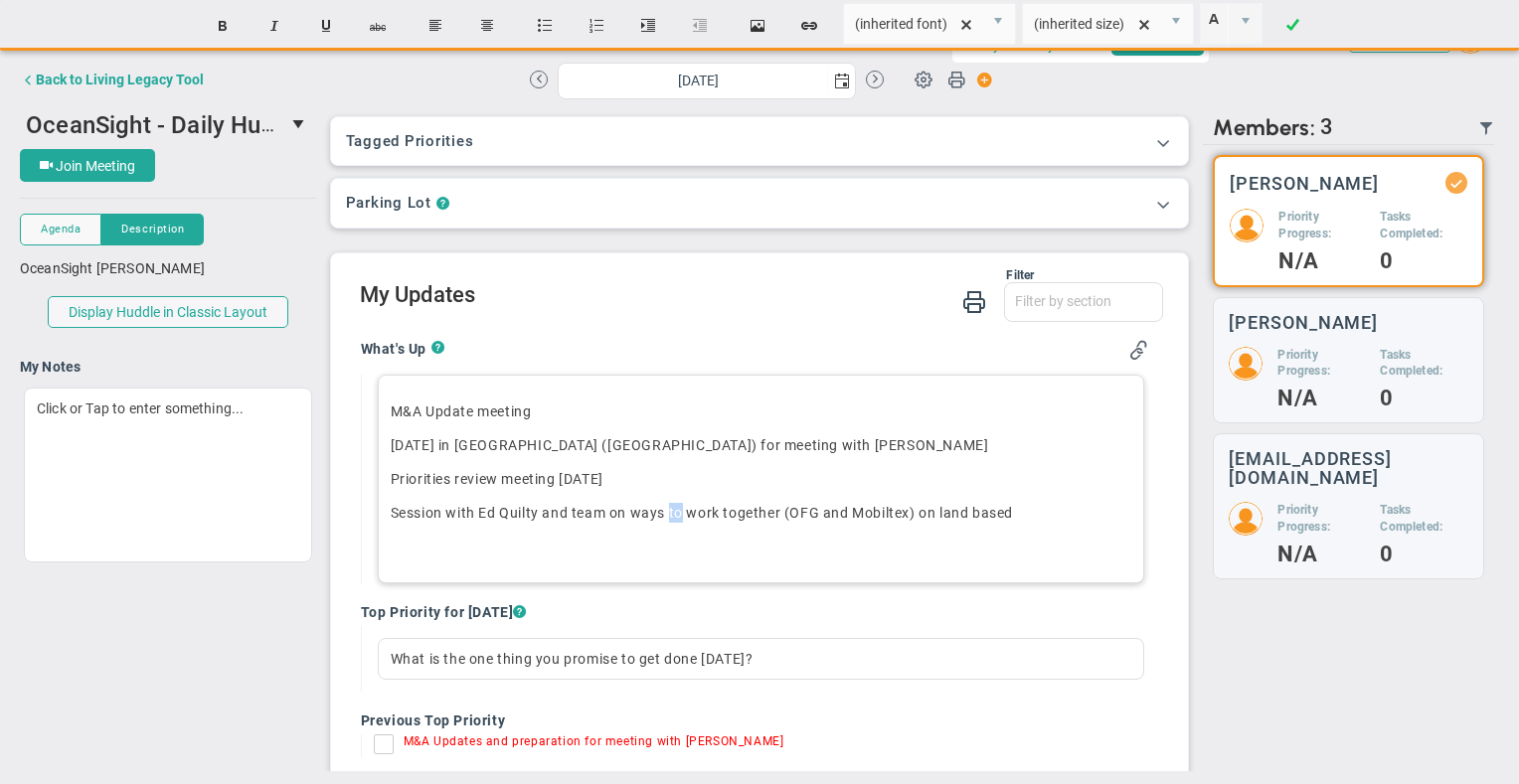 drag, startPoint x: 666, startPoint y: 514, endPoint x: 681, endPoint y: 513, distance: 15.033296 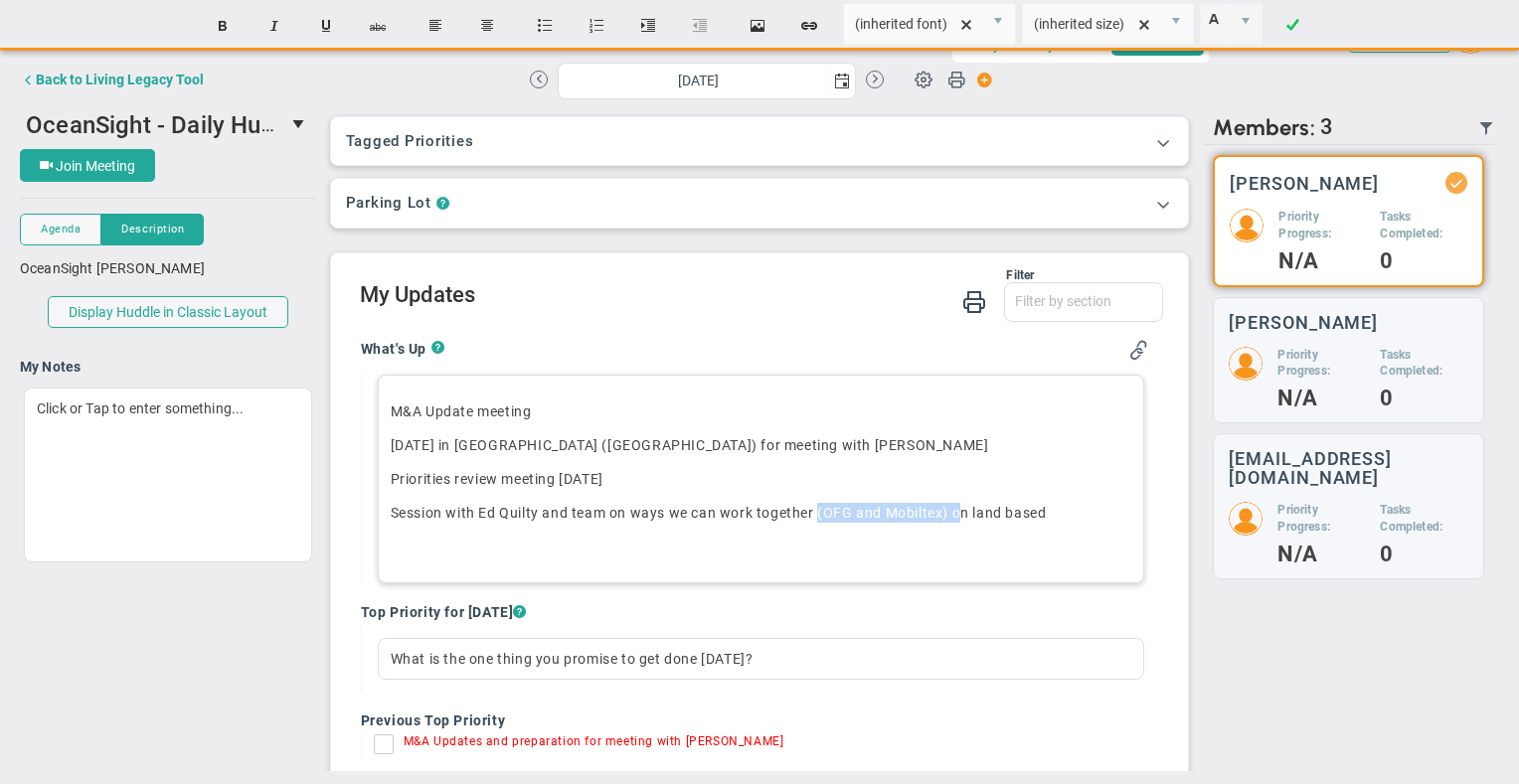 drag, startPoint x: 814, startPoint y: 513, endPoint x: 961, endPoint y: 516, distance: 147.0306 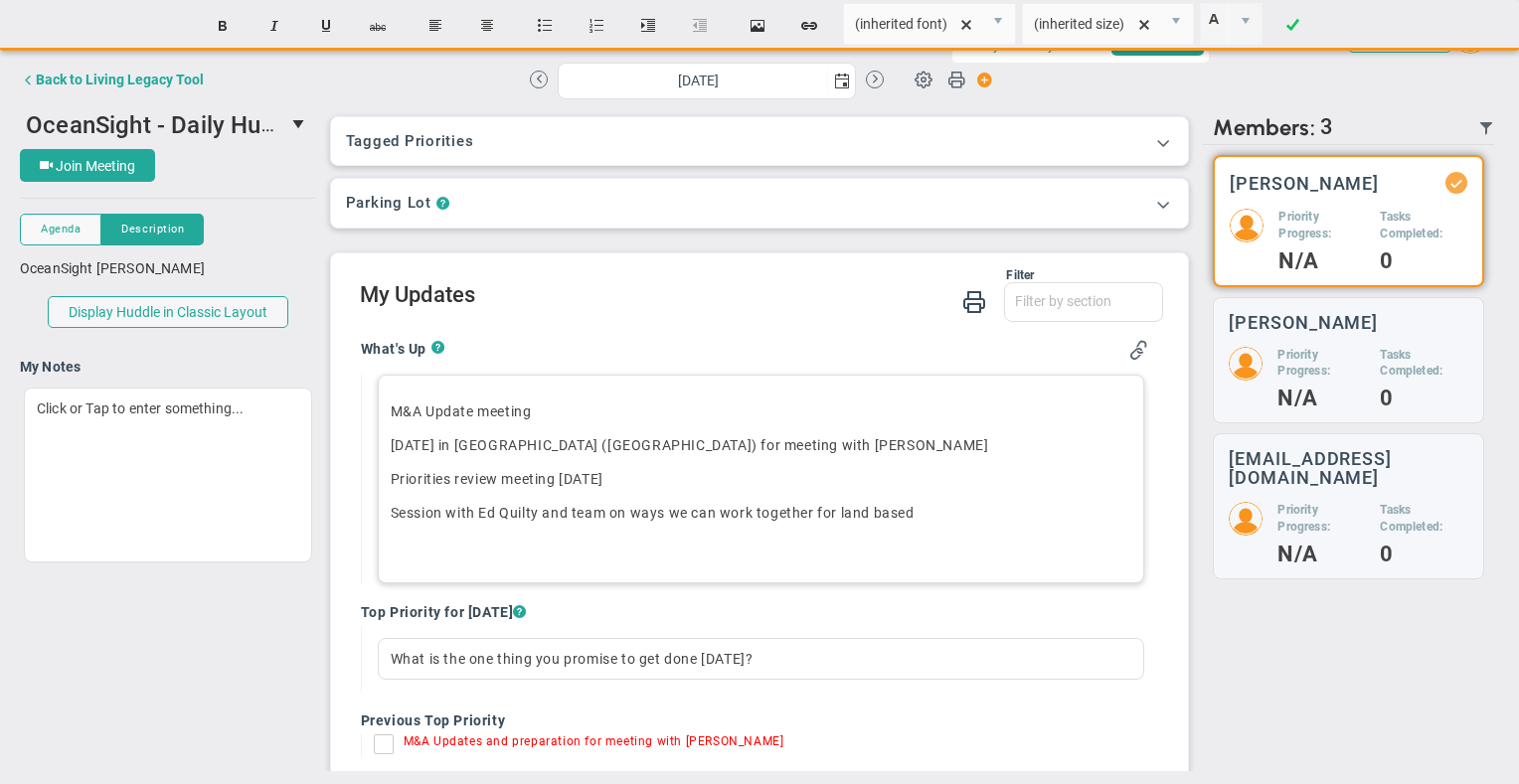 click on "M&A Update meeting [DATE] in [GEOGRAPHIC_DATA] ([GEOGRAPHIC_DATA]) for meeting with Axys Priorities review meeting [DATE] Session with [PERSON_NAME] and team on ways we can work together for land based﻿ ﻿" at bounding box center (761, 479) 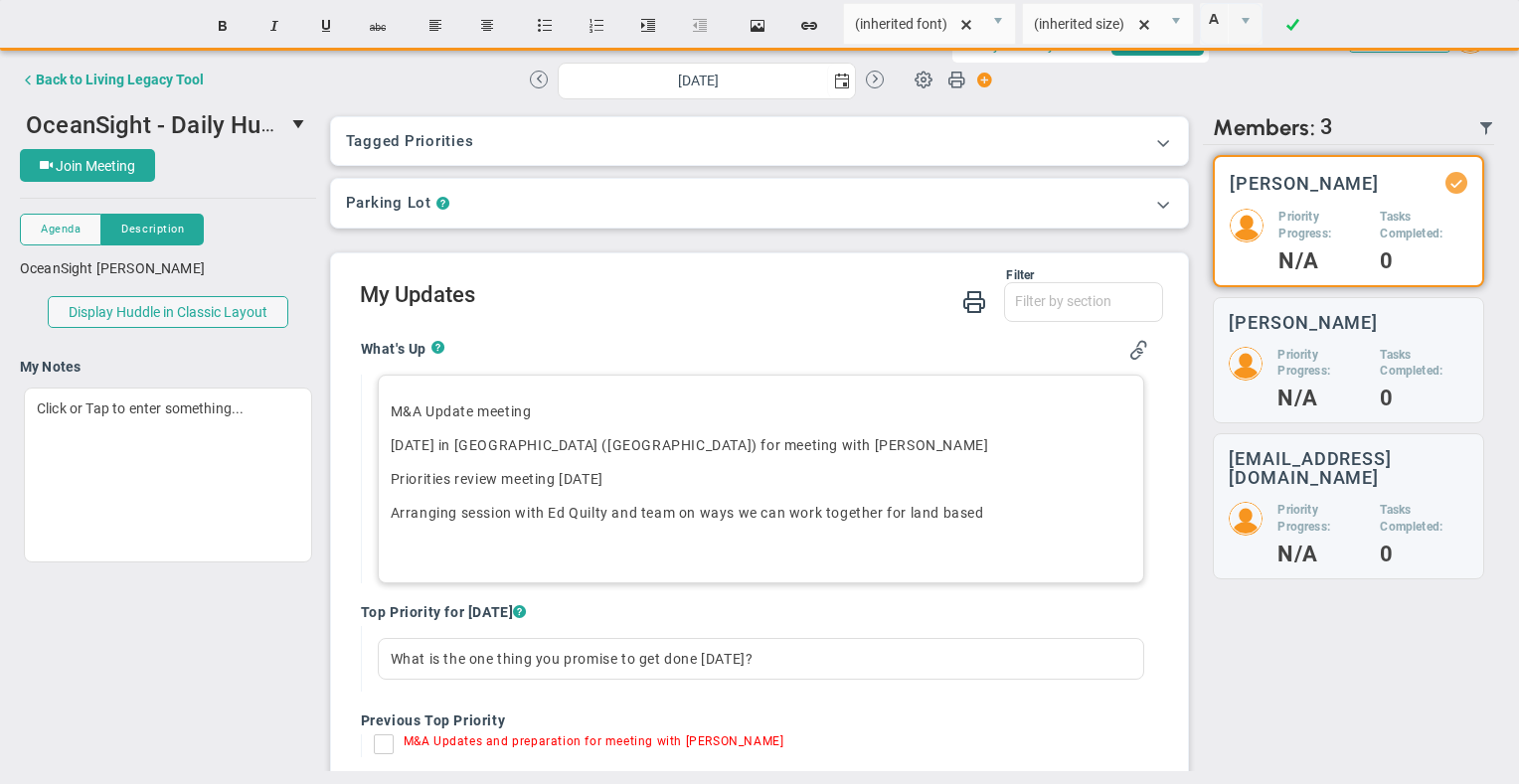 click on "Arranging session with [PERSON_NAME] and team on ways we can work together for land based﻿" at bounding box center (761, 513) 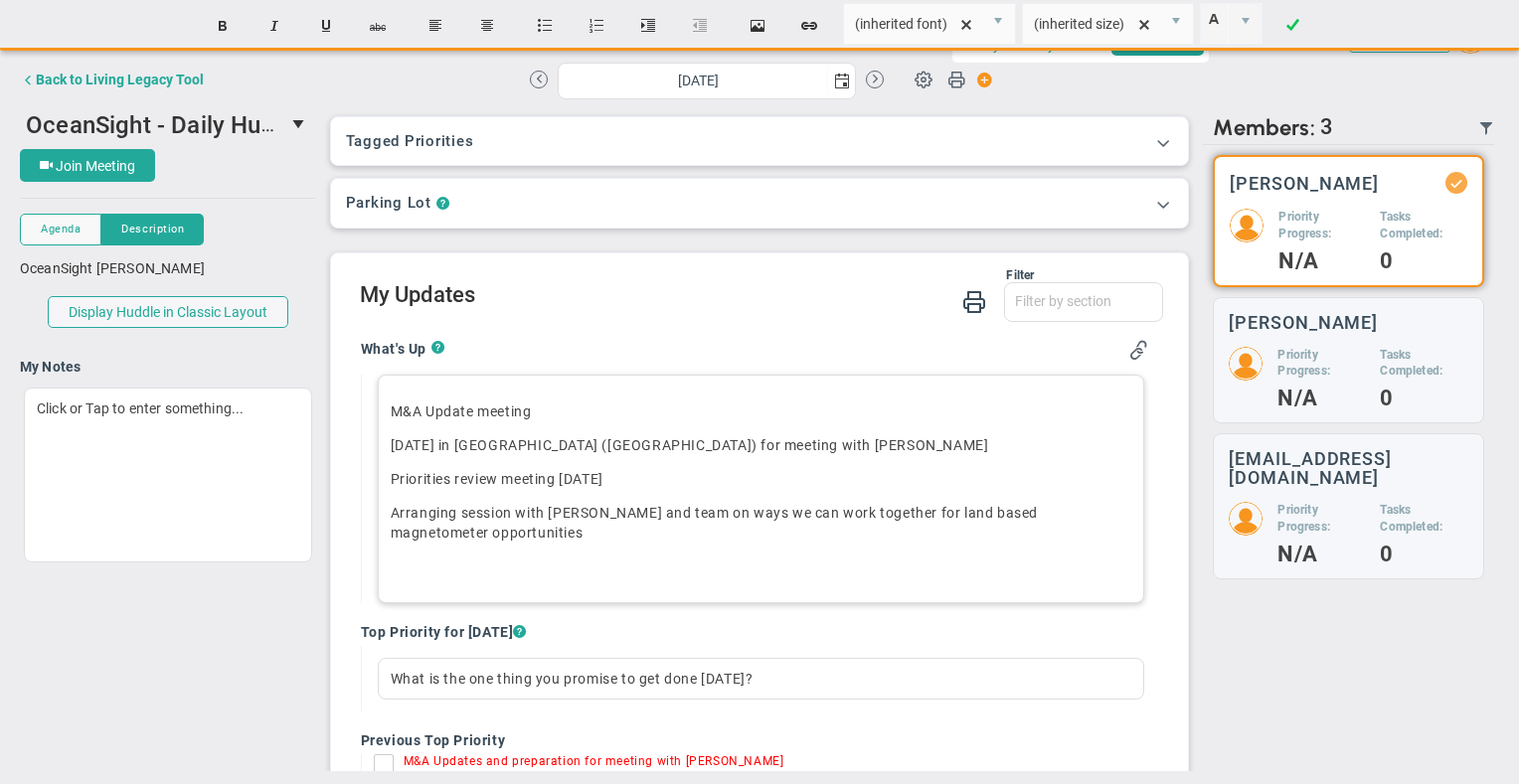 click on "M&A Update meeting" at bounding box center [761, 411] 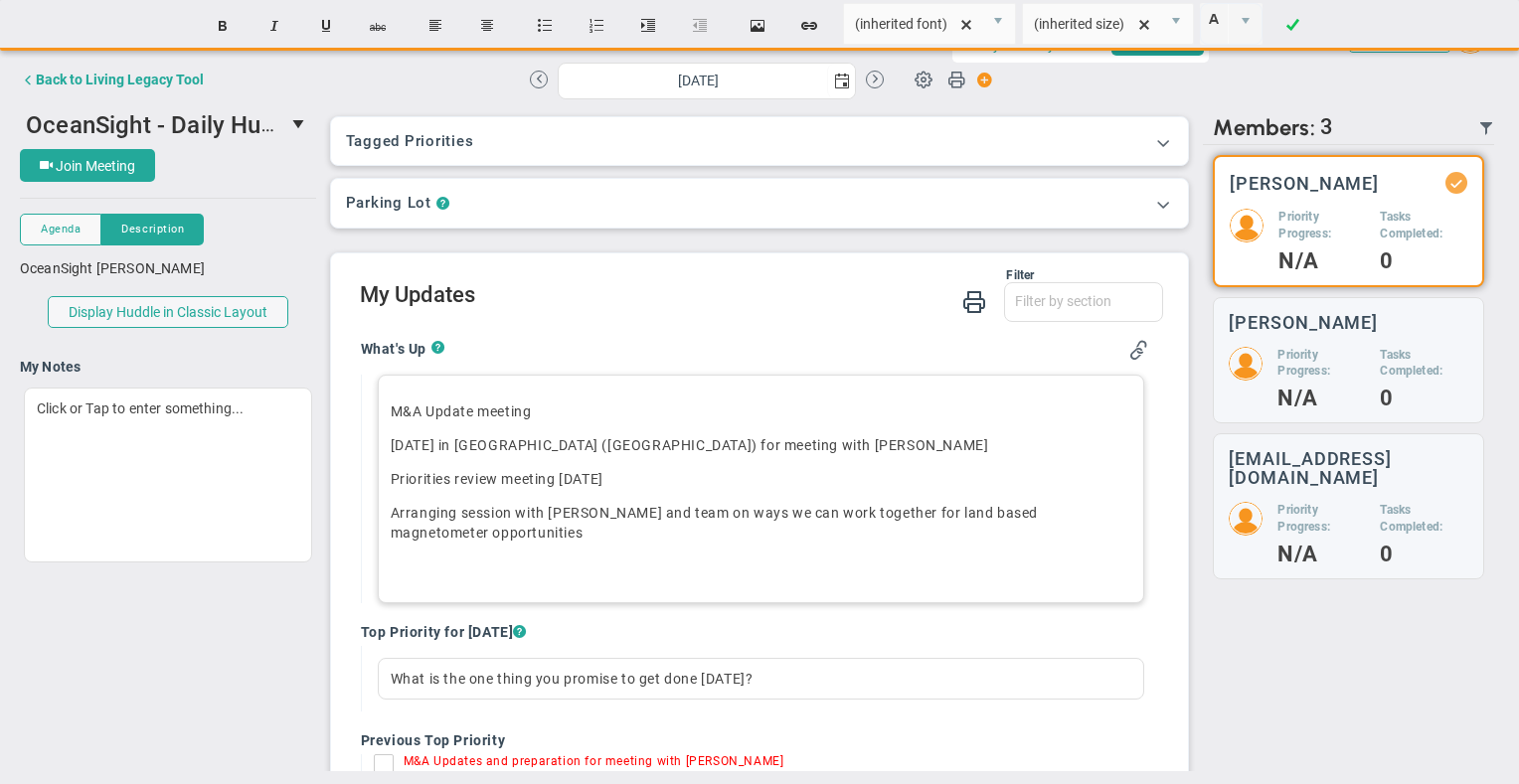click on "Arranging session with [PERSON_NAME] and team on ways we can work together for land based﻿ magnetometer opportunities" at bounding box center (761, 523) 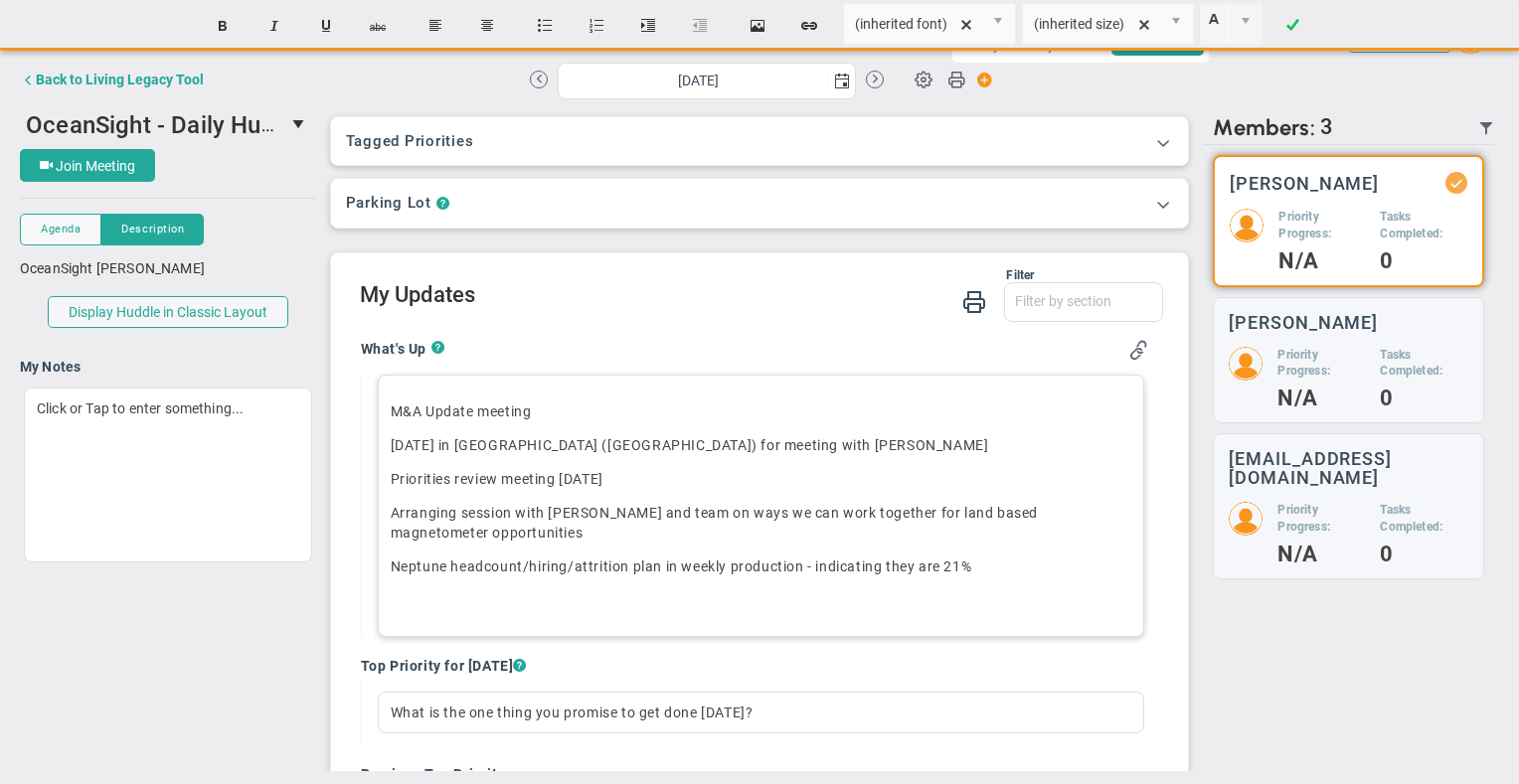 click on "Neptune headcount/hiring/attrition plan in weekly production - indicating they are 21%﻿" at bounding box center (761, 566) 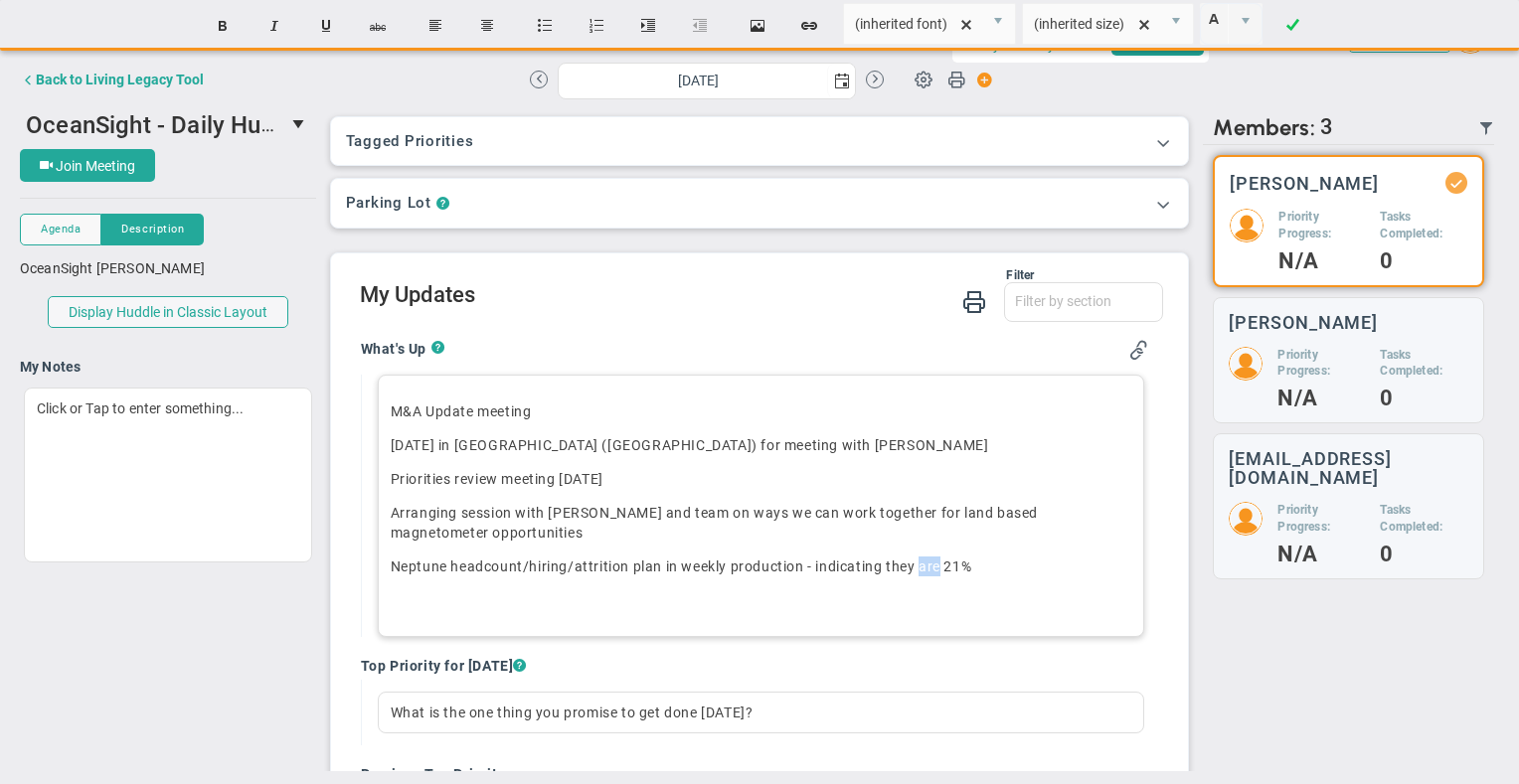 click on "Neptune headcount/hiring/attrition plan in weekly production - indicating they are 21%﻿" at bounding box center (761, 566) 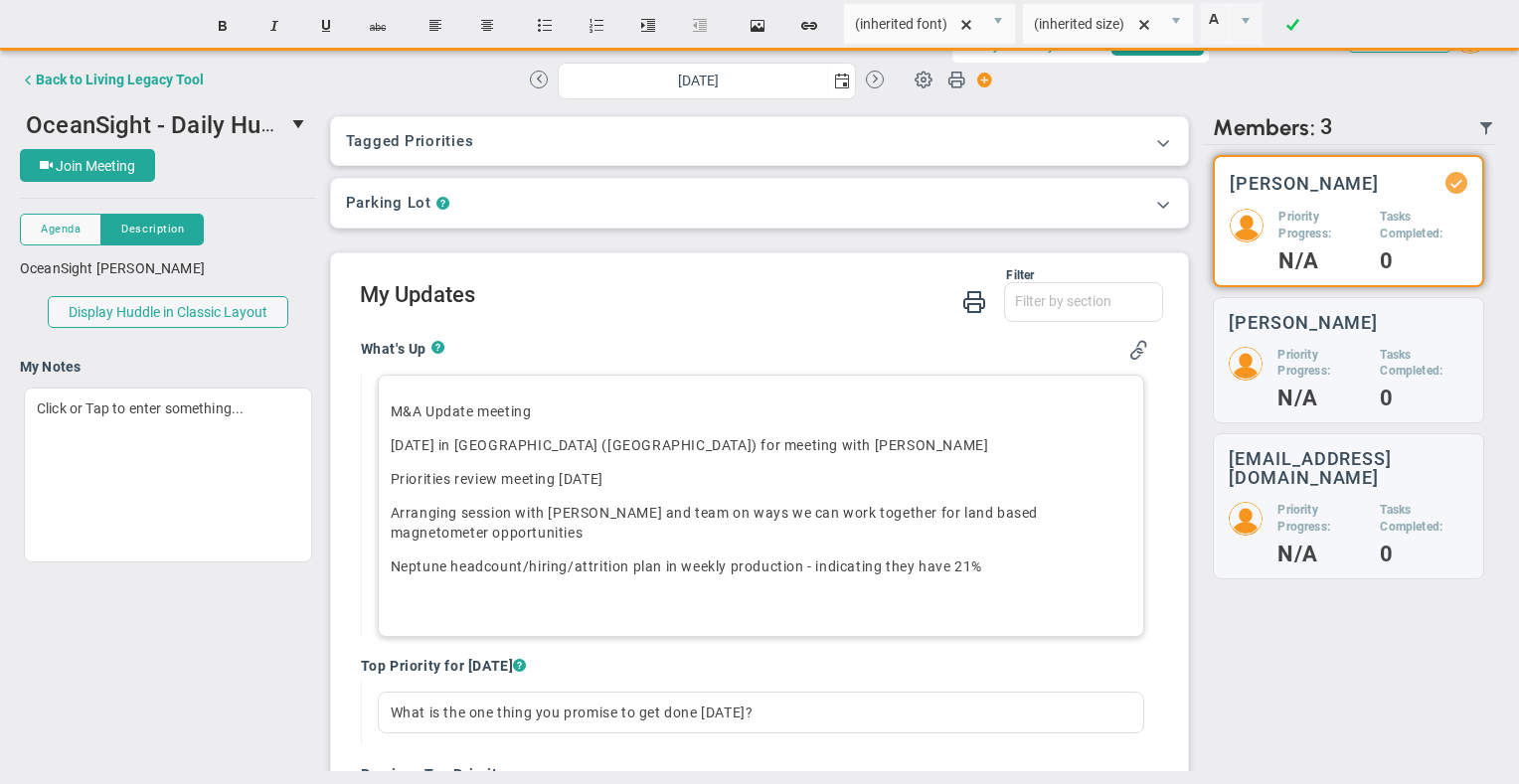 click on "Neptune headcount/hiring/attrition plan in weekly production - indicating they have 21%﻿" at bounding box center [761, 566] 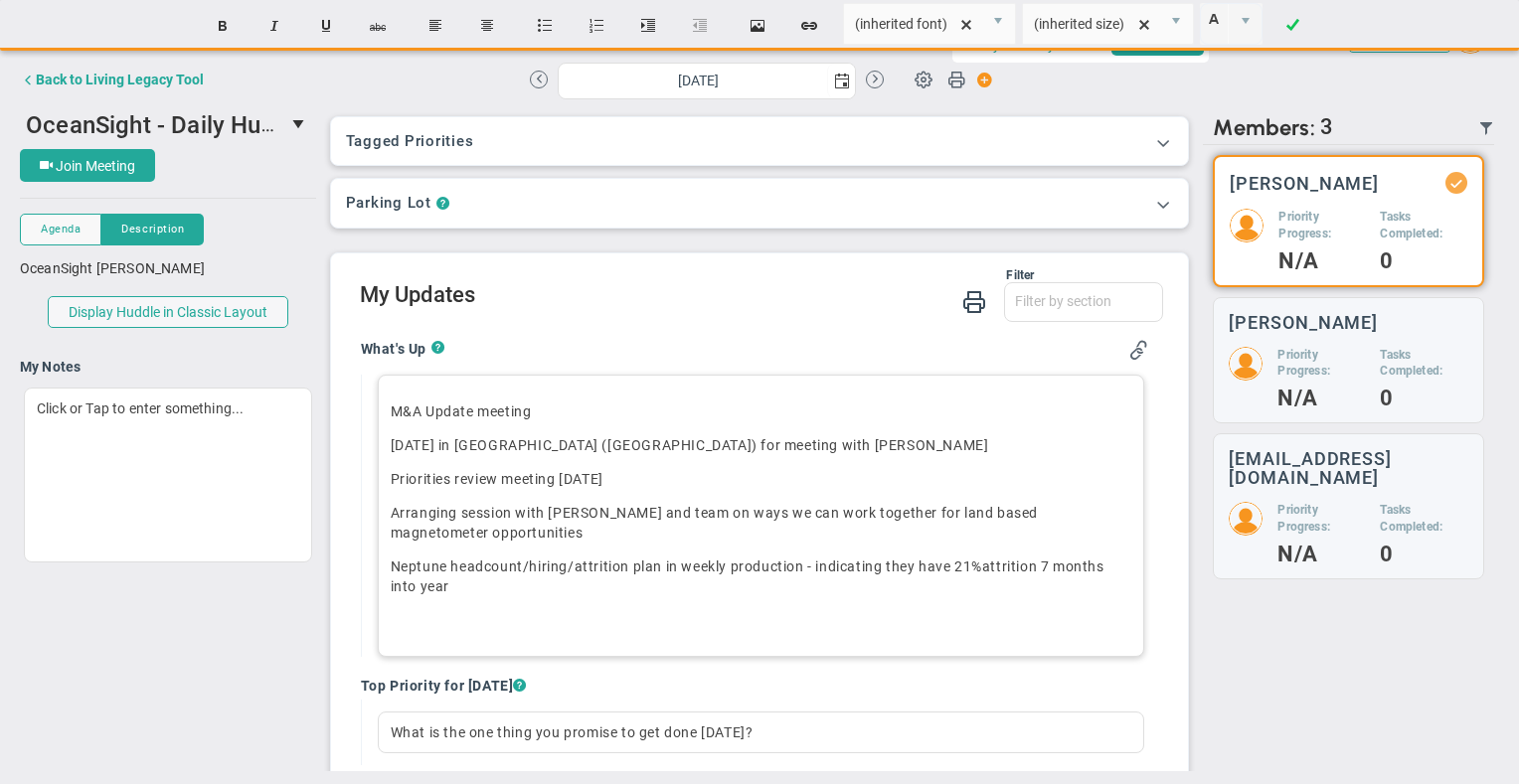 click on "Neptune headcount/hiring/attrition plan in weekly production - indicating they have 21%﻿attrition 7 months into year" at bounding box center [761, 576] 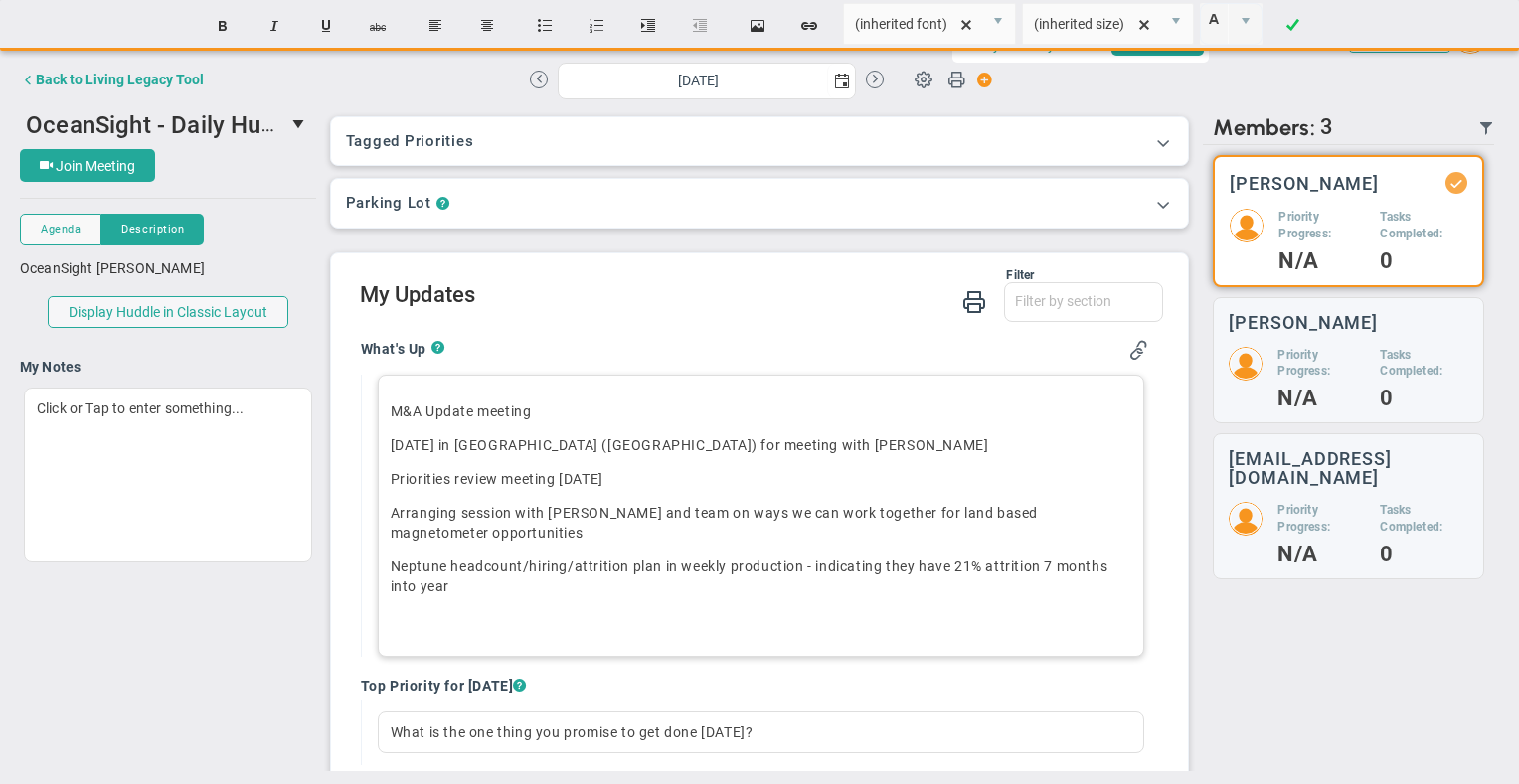 click on "Neptune headcount/hiring/attrition plan in weekly production - indicating they have 21% ﻿attrition 7 months into year" at bounding box center [761, 576] 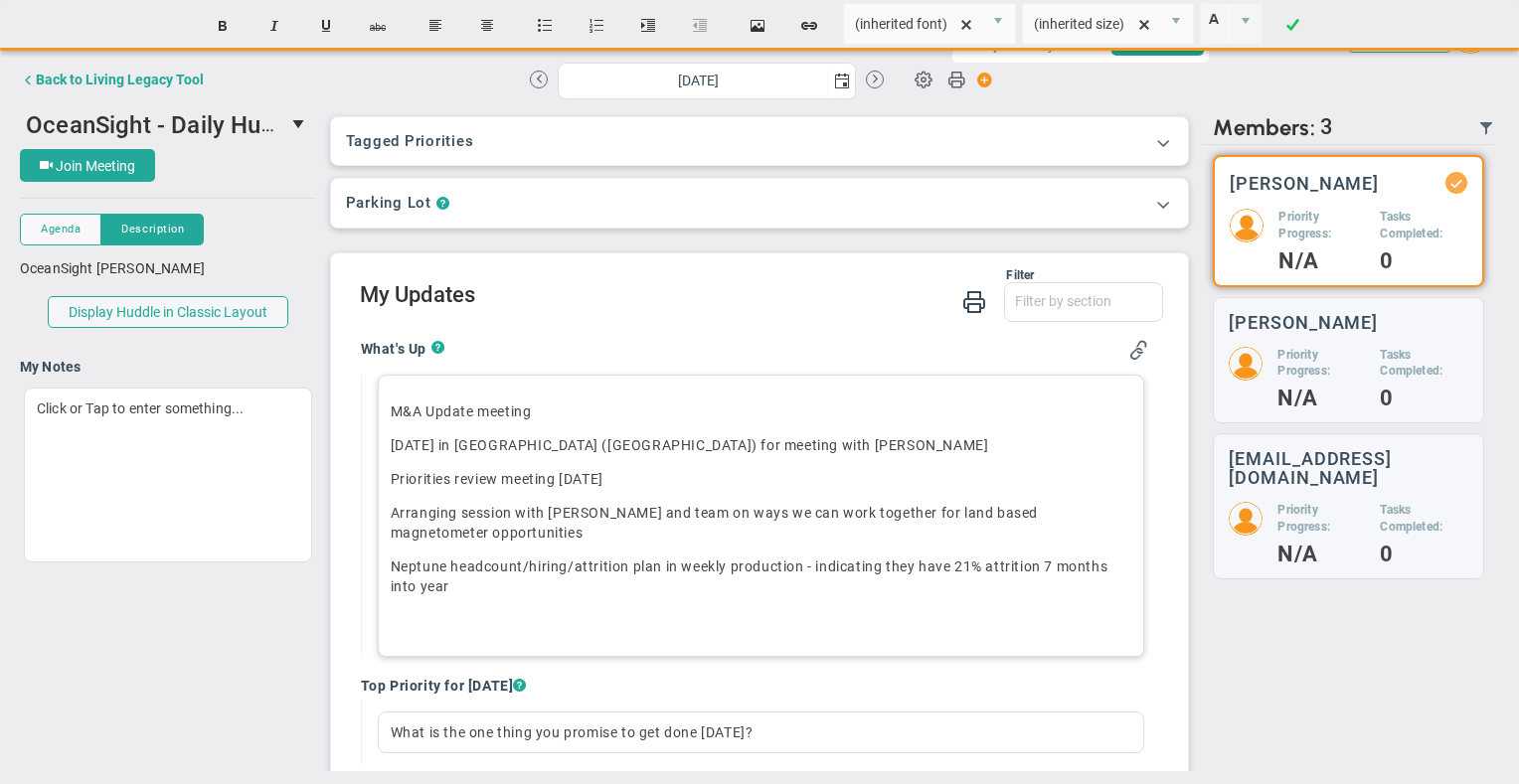 click on "Neptune headcount/hiring/attrition plan in weekly production - indicating they have 21% ﻿attrition 7 months into year" at bounding box center [761, 576] 